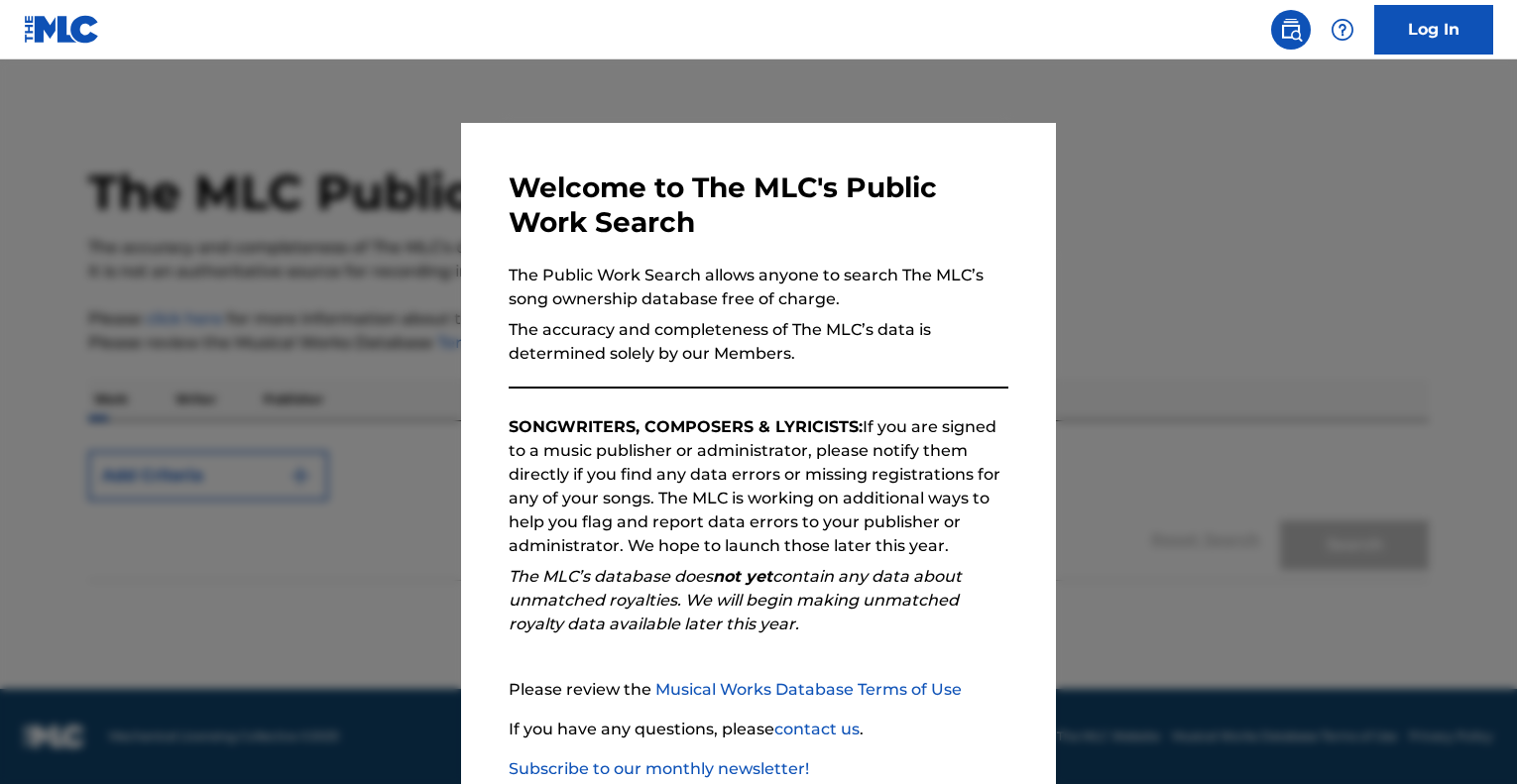 scroll, scrollTop: 0, scrollLeft: 0, axis: both 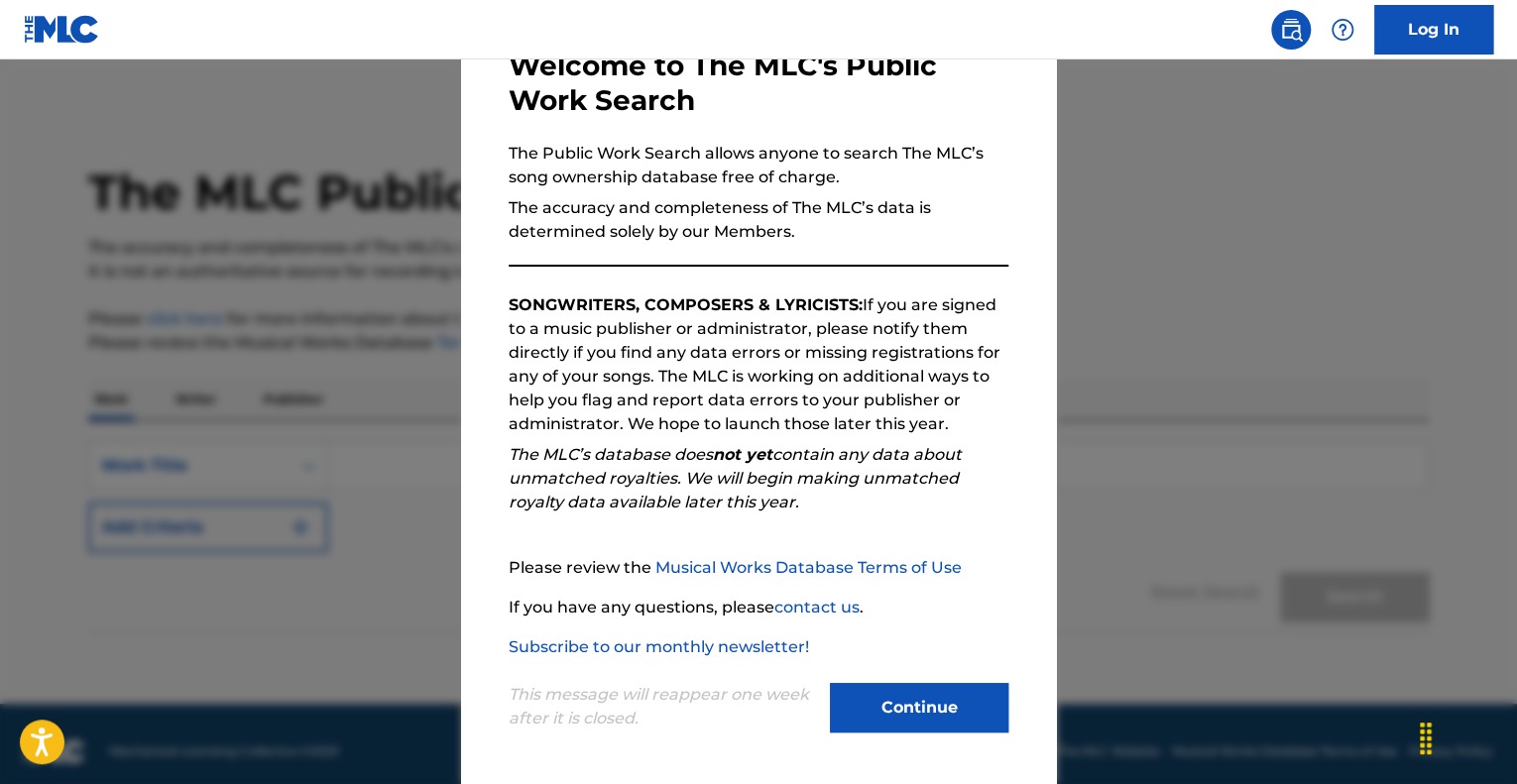 click on "Continue" at bounding box center (919, 708) 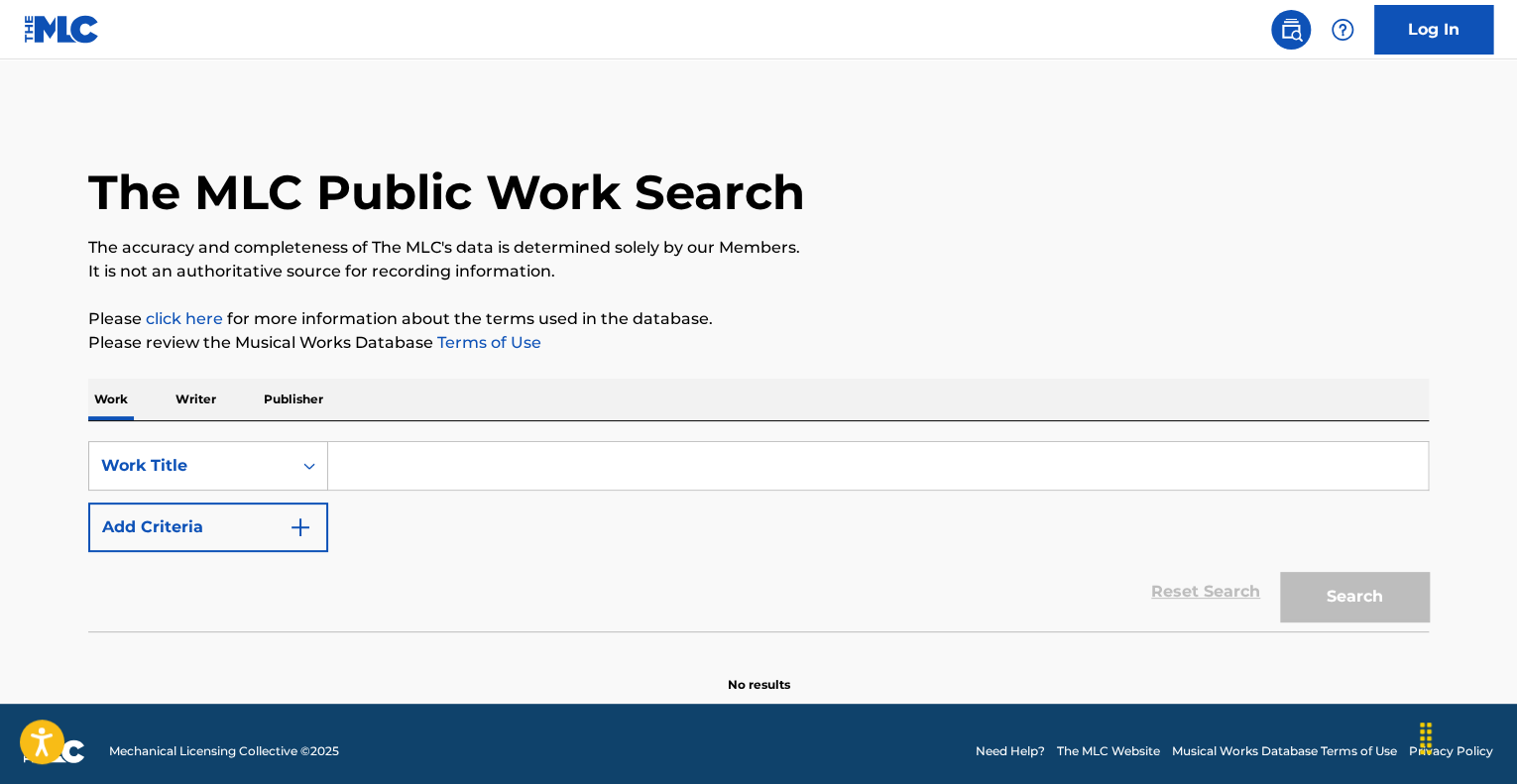 click at bounding box center (877, 466) 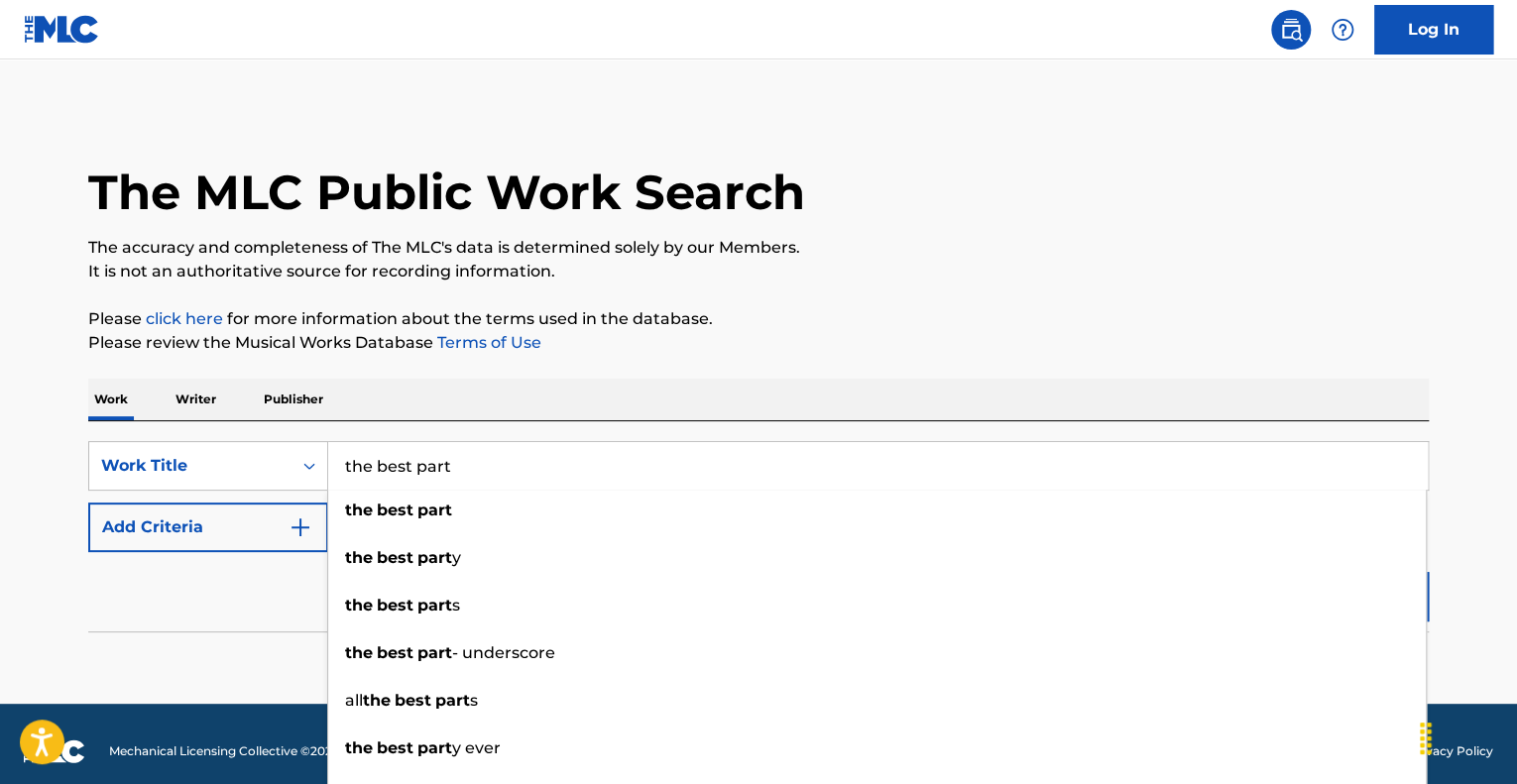 type on "the best part" 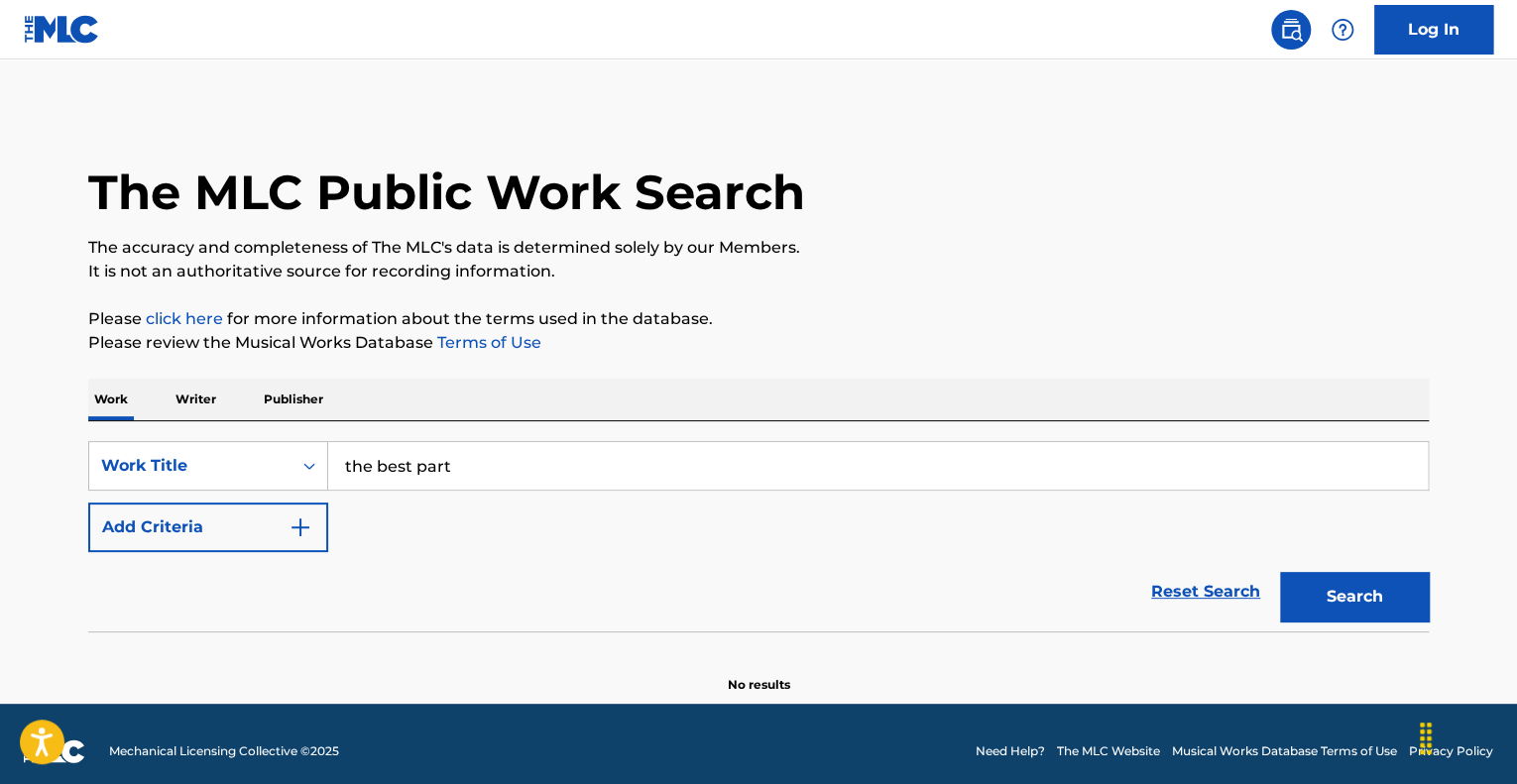 click on "Reset Search Search" at bounding box center [758, 592] 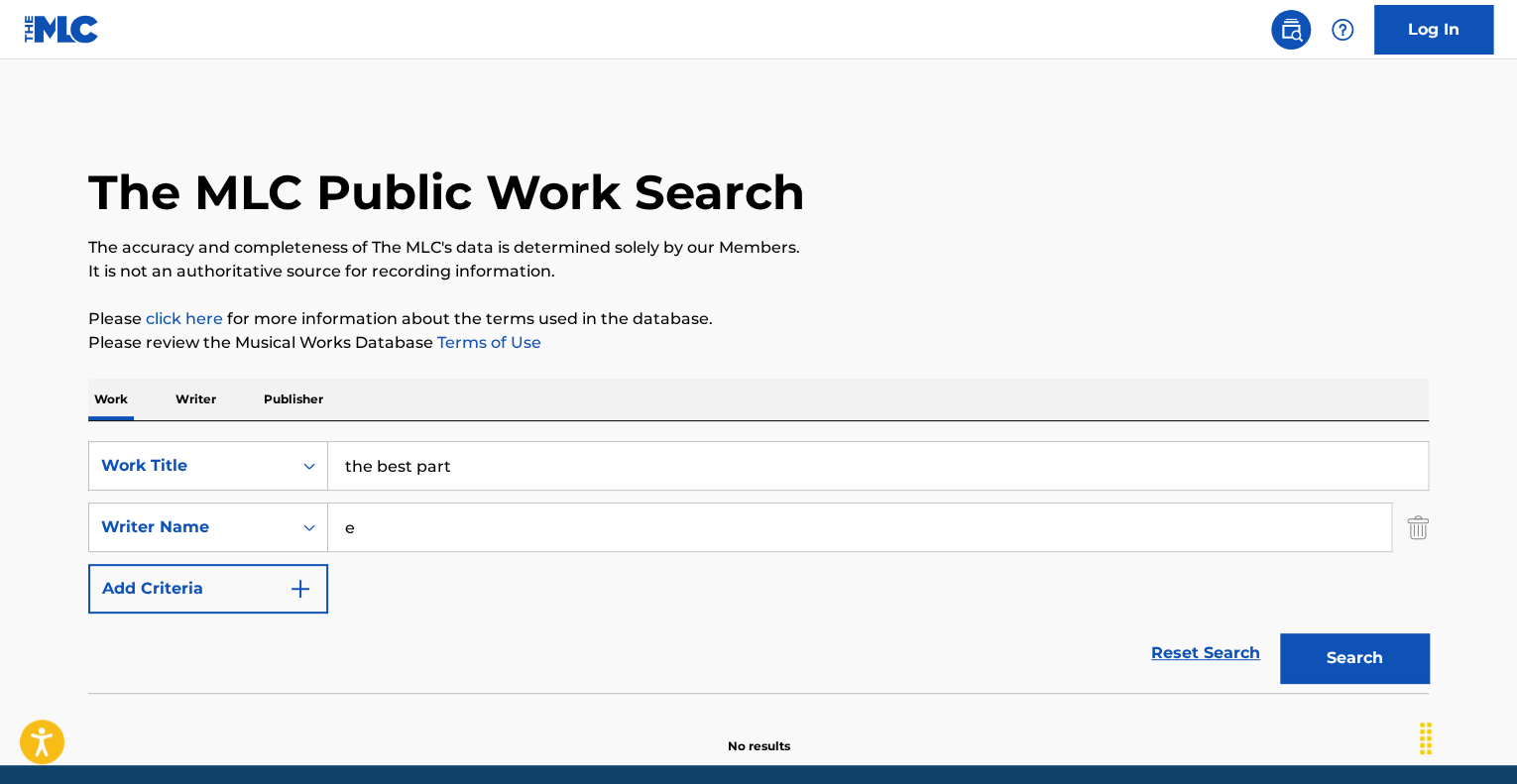 click on "e" at bounding box center [860, 527] 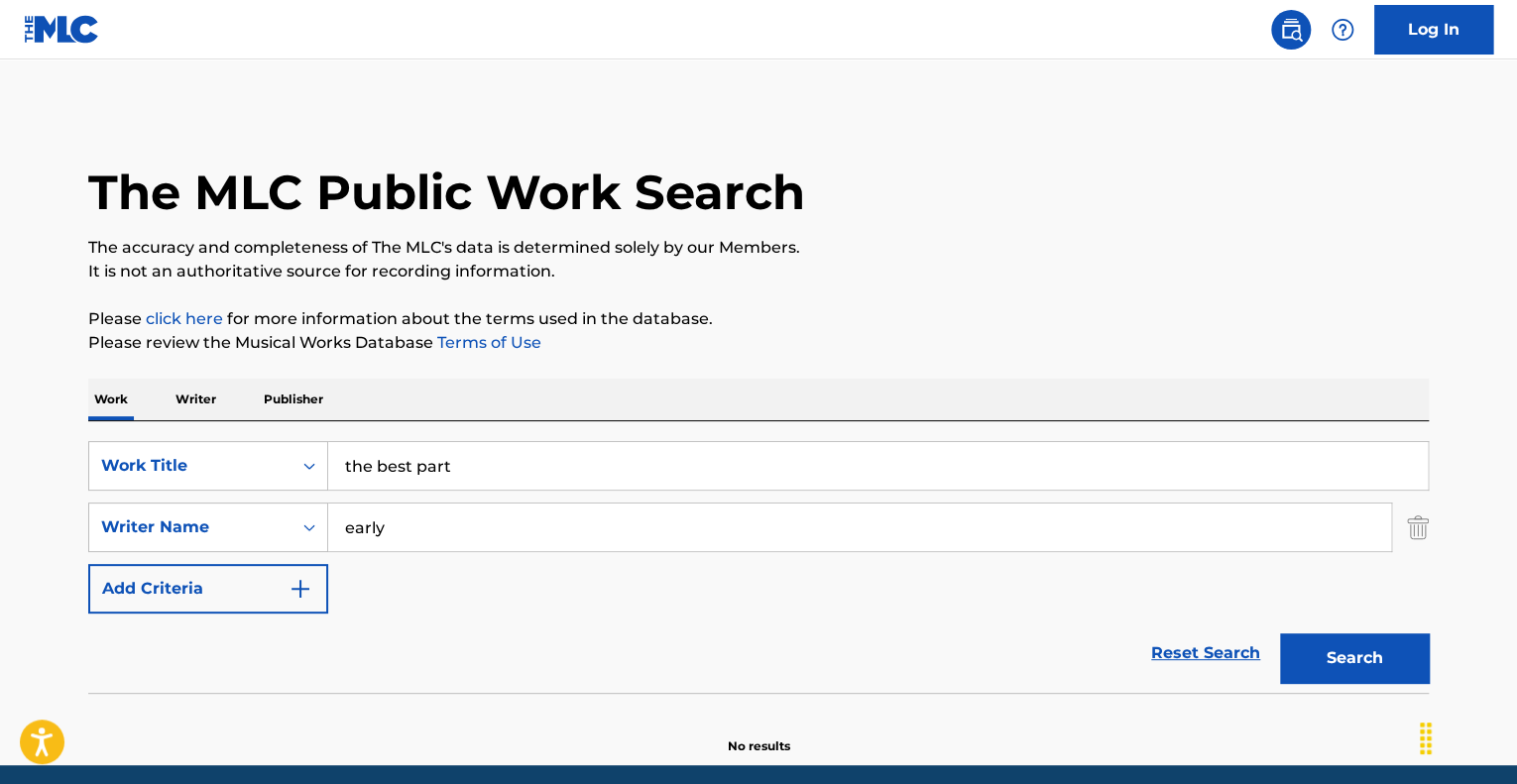 type on "early" 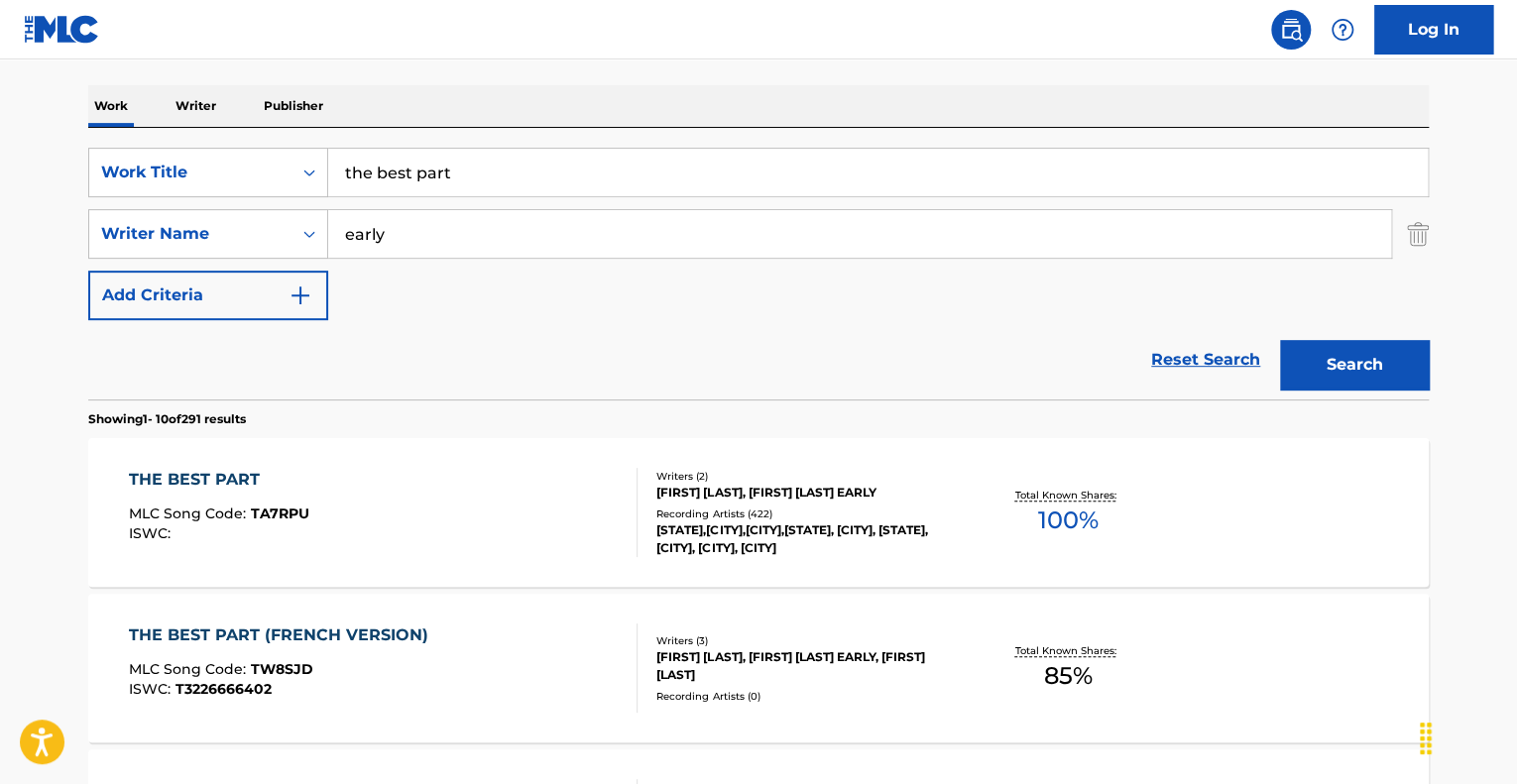 scroll, scrollTop: 305, scrollLeft: 0, axis: vertical 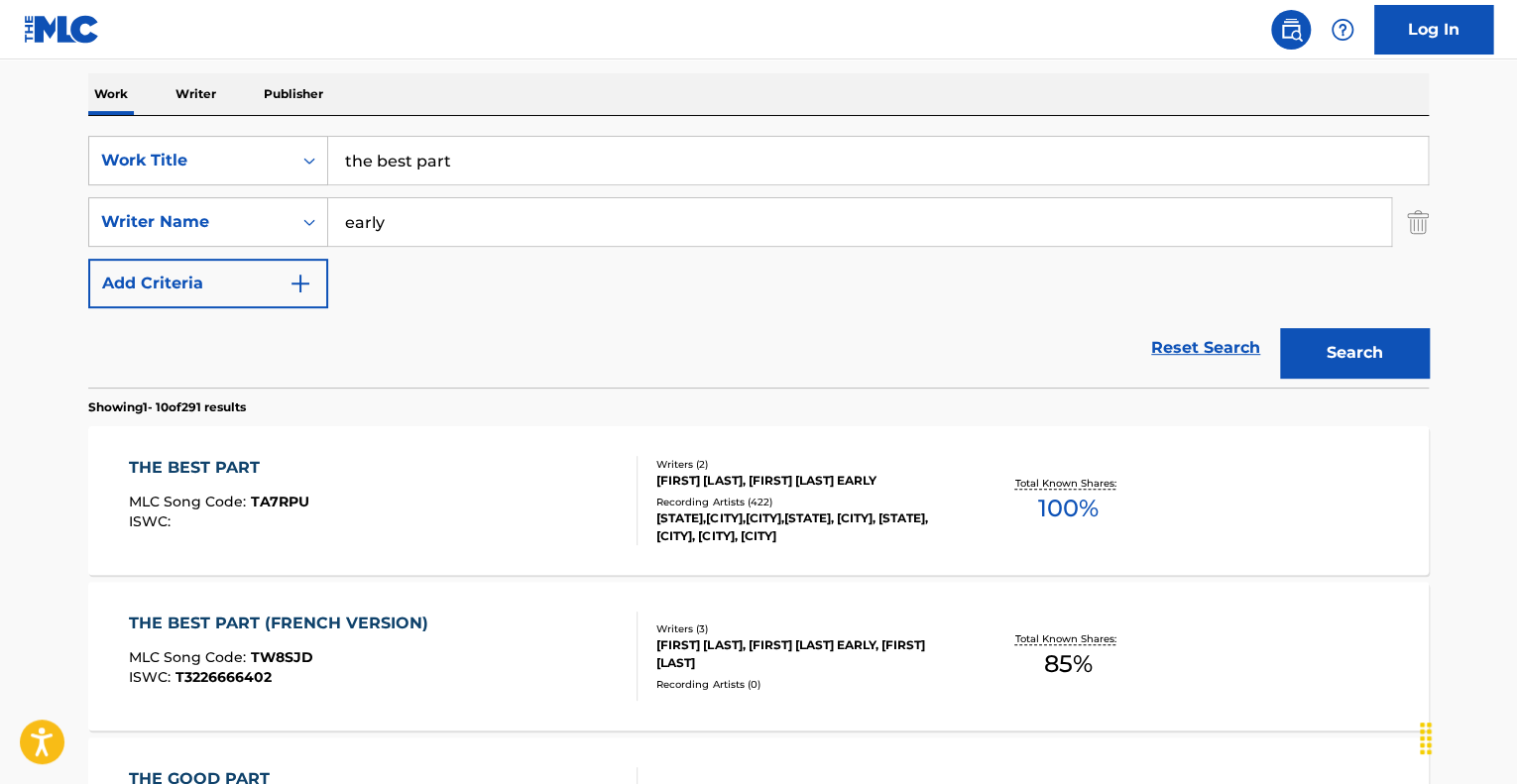 click on "THE BEST PART" at bounding box center [219, 468] 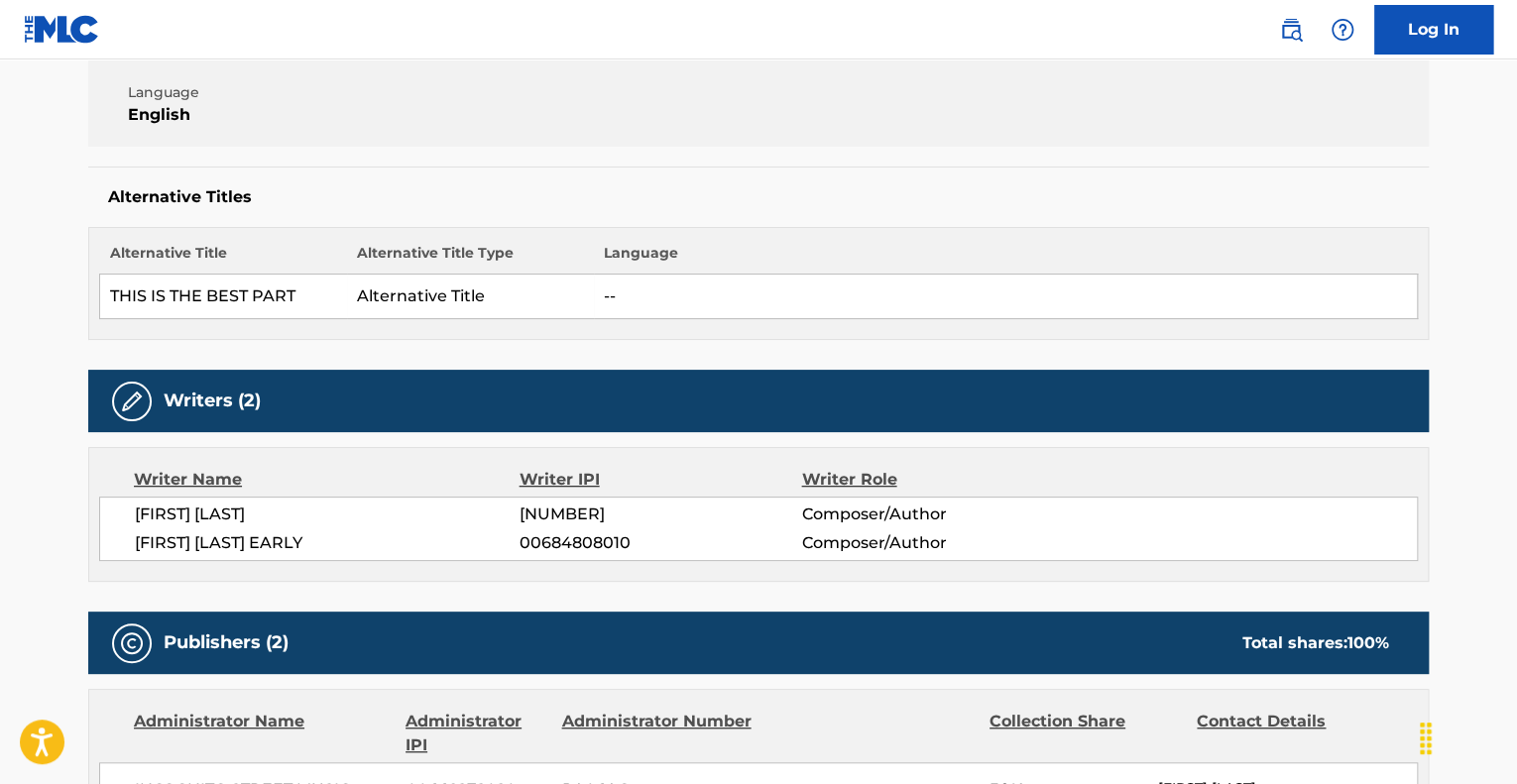 scroll, scrollTop: 0, scrollLeft: 0, axis: both 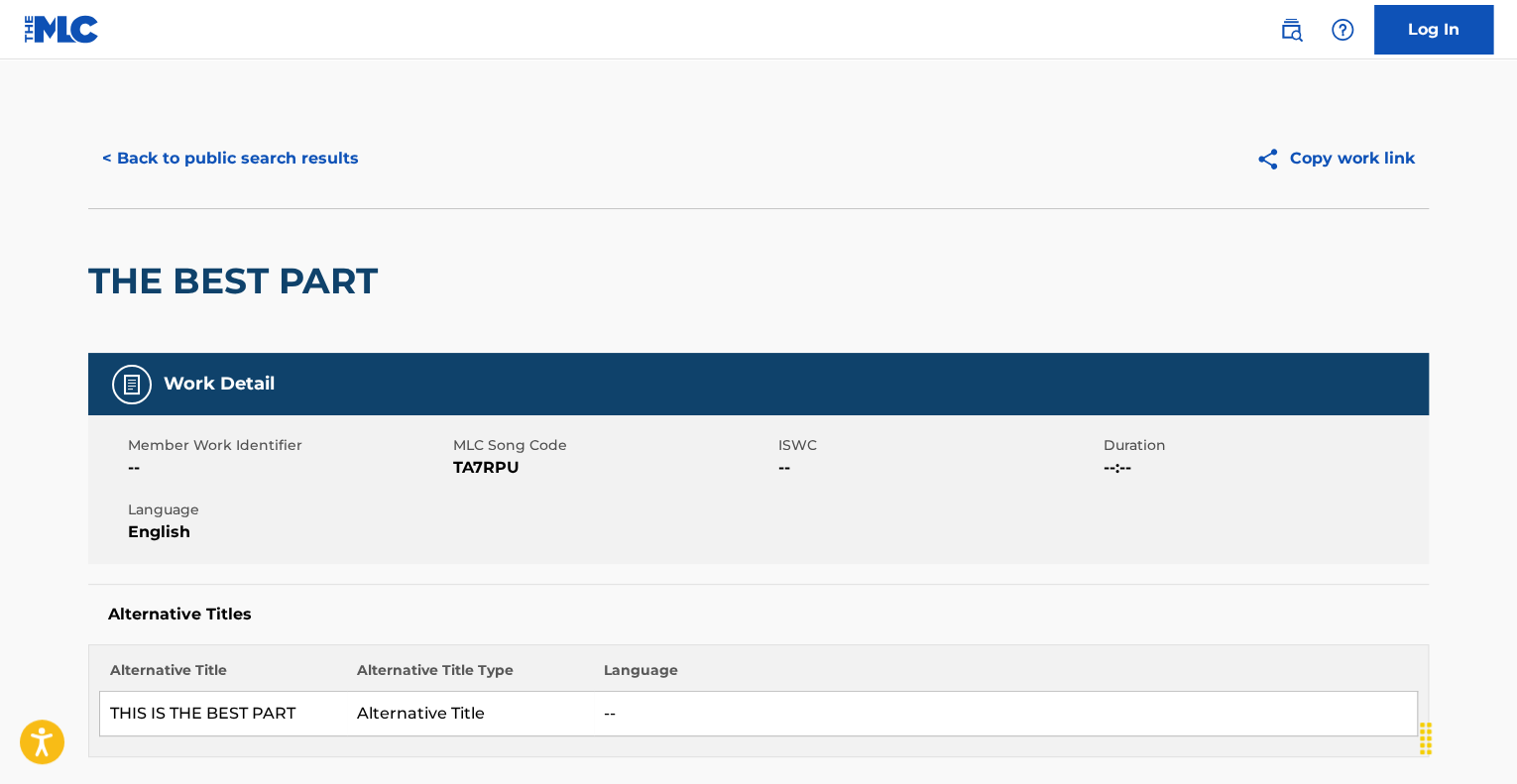 click on "< Back to public search results" at bounding box center [230, 159] 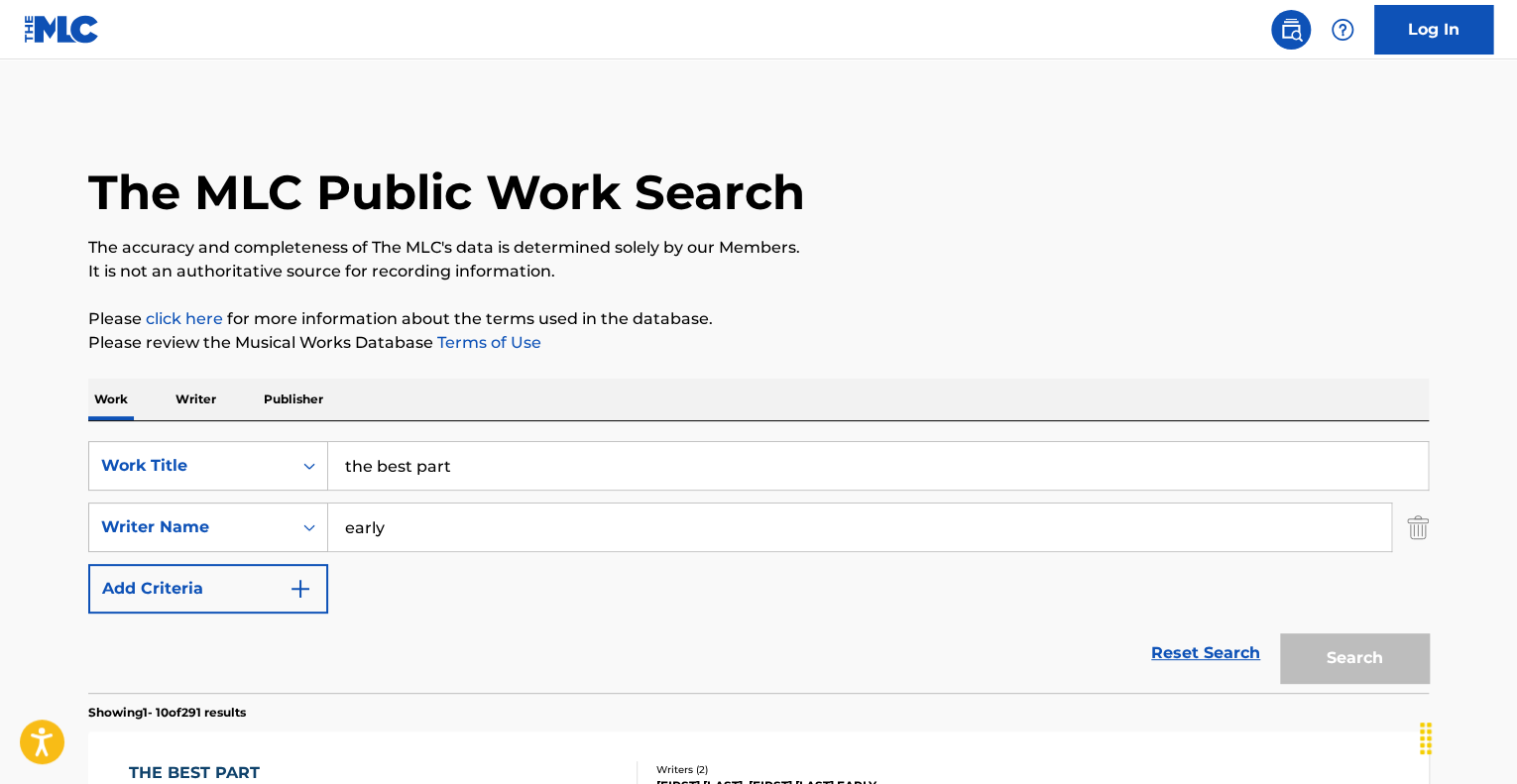 scroll, scrollTop: 305, scrollLeft: 0, axis: vertical 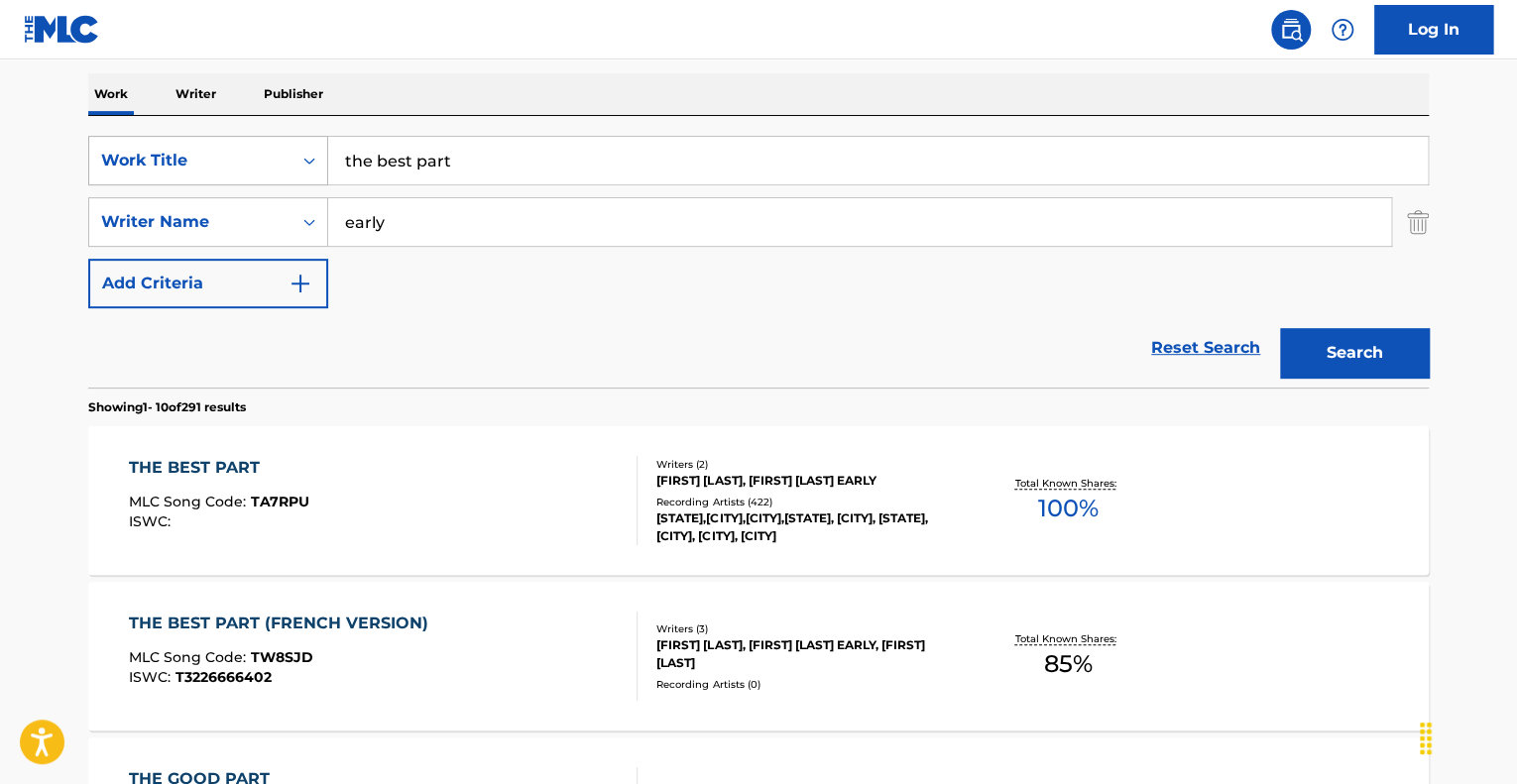 drag, startPoint x: 476, startPoint y: 149, endPoint x: 312, endPoint y: 140, distance: 164.24677 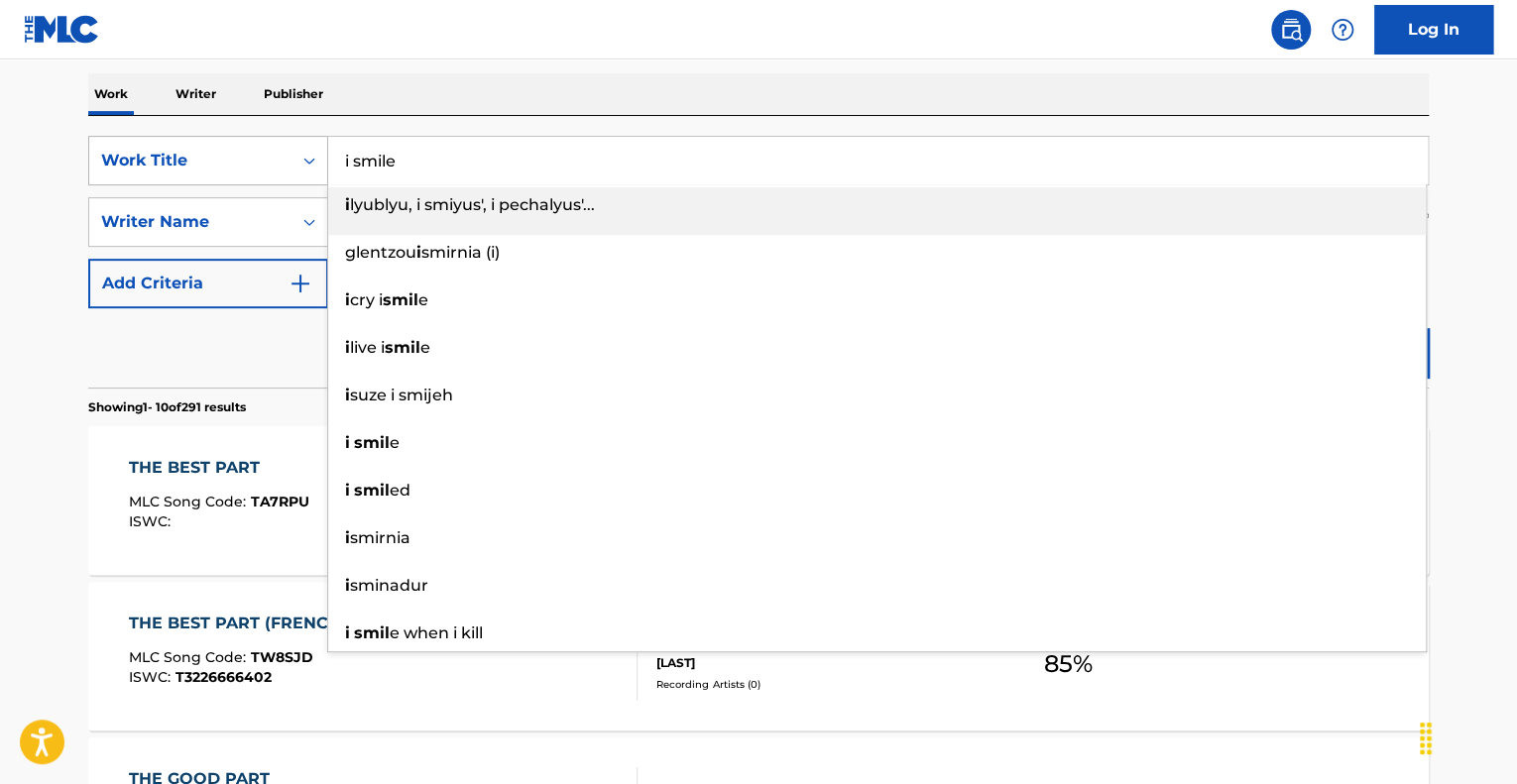 type on "i smile" 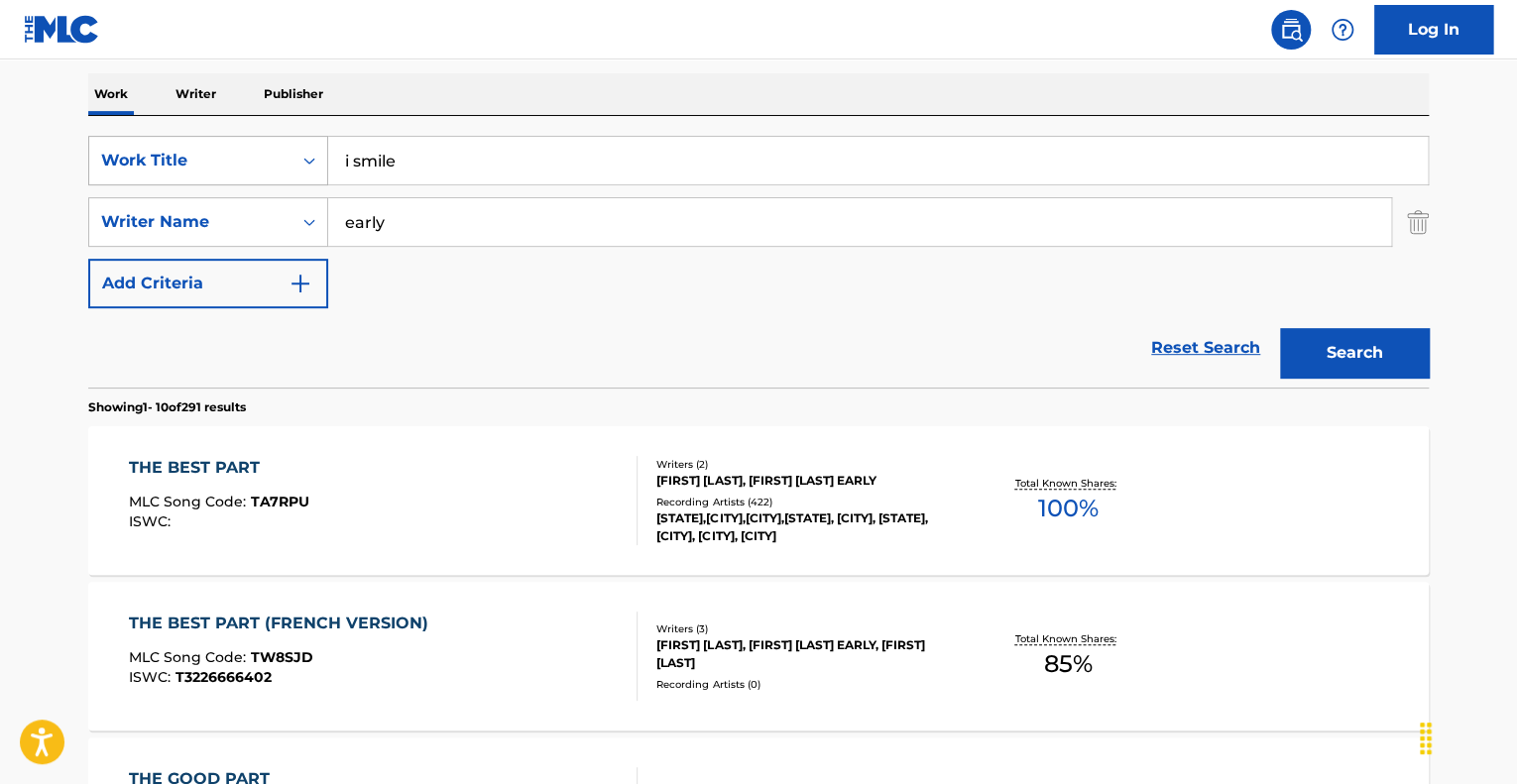 type 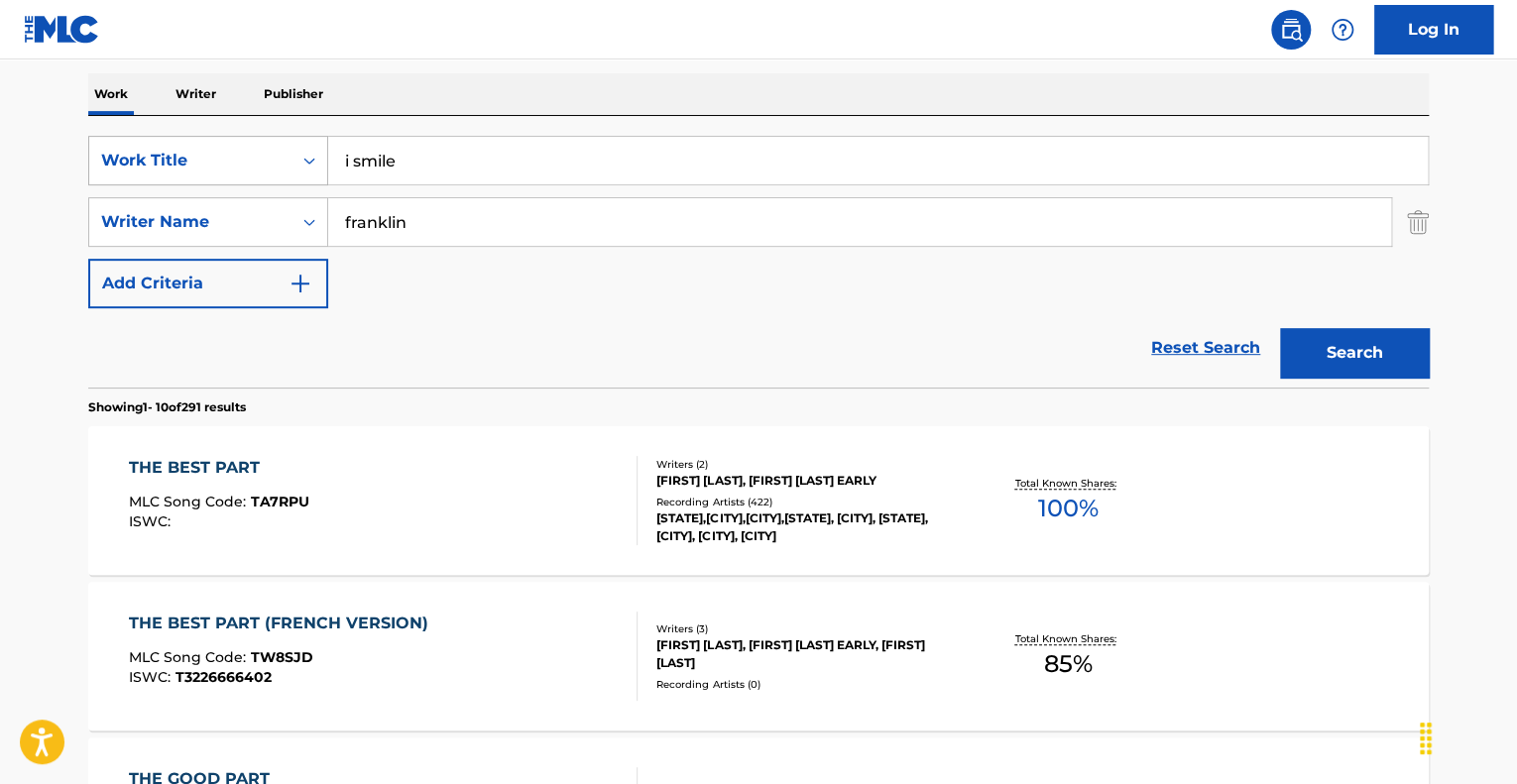 type on "franklin" 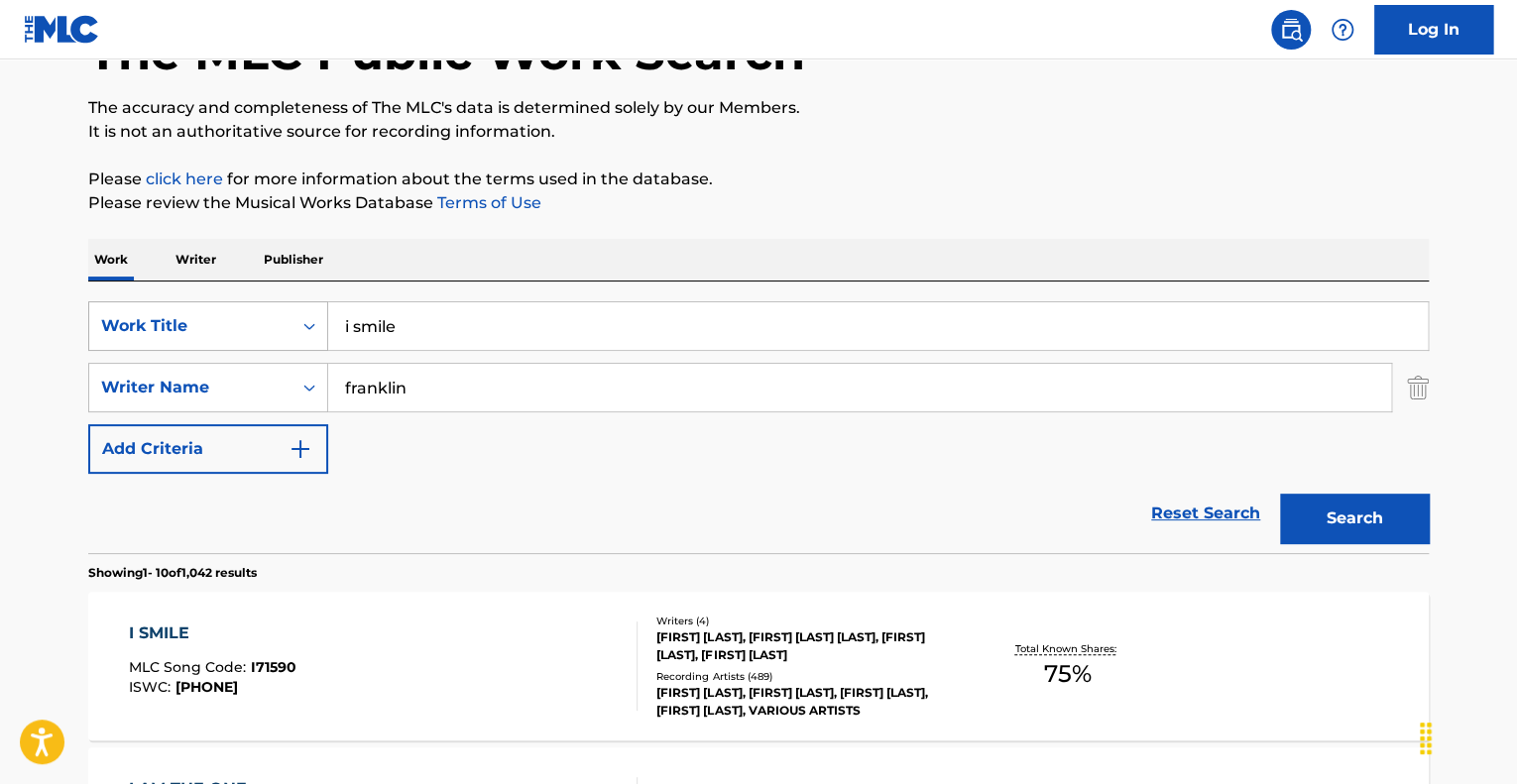 scroll, scrollTop: 305, scrollLeft: 0, axis: vertical 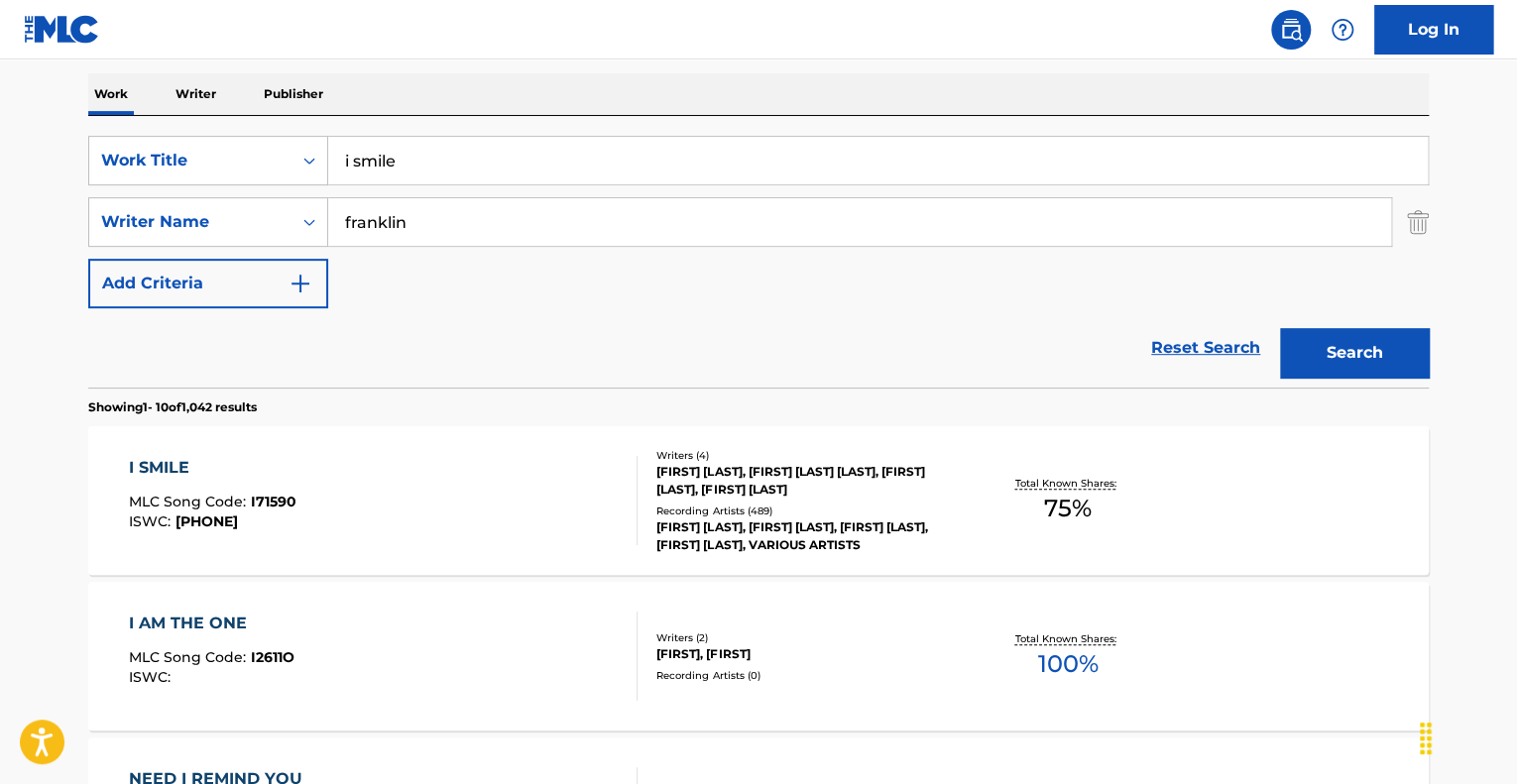 click on "I SMILE" at bounding box center (212, 468) 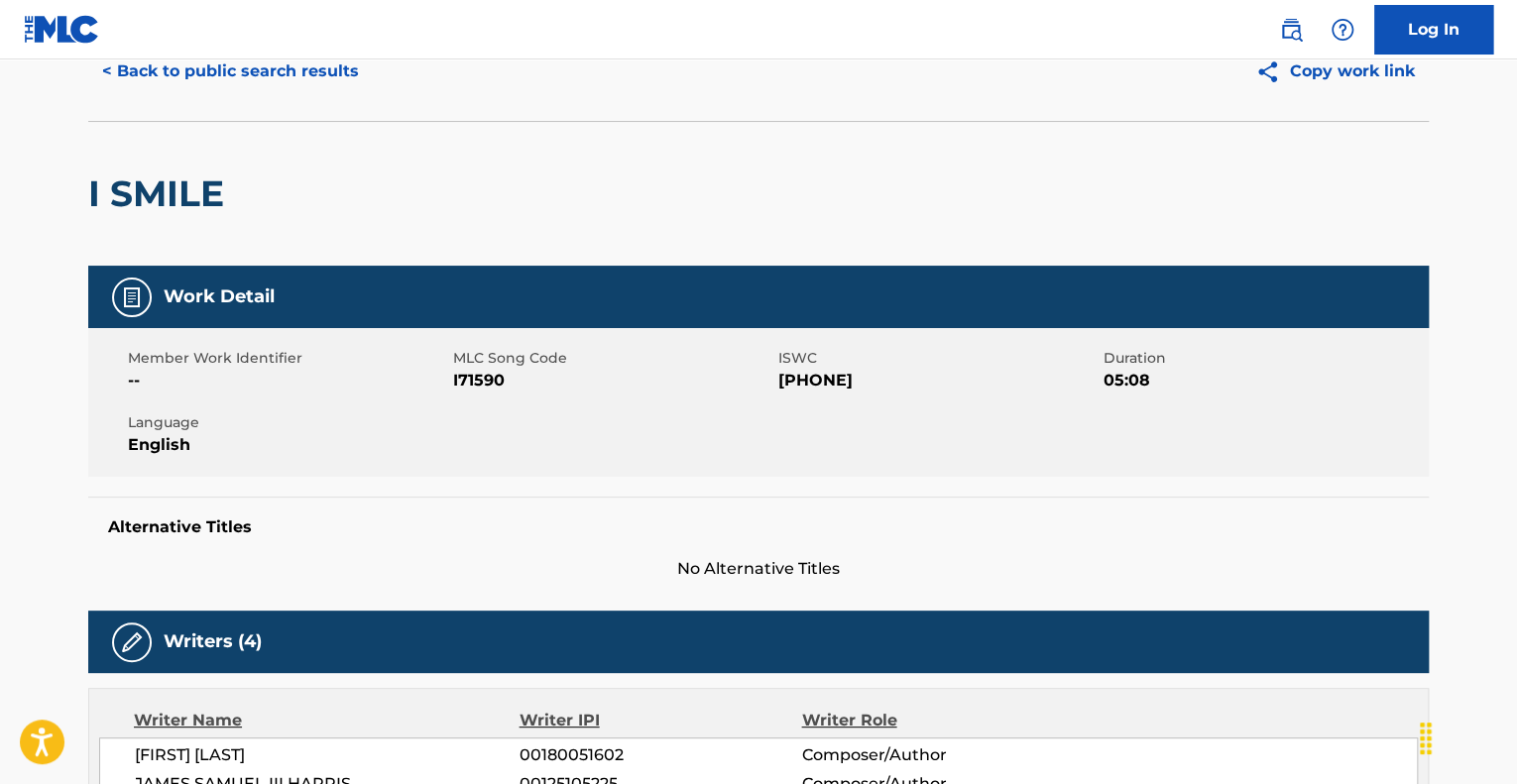 scroll, scrollTop: 86, scrollLeft: 0, axis: vertical 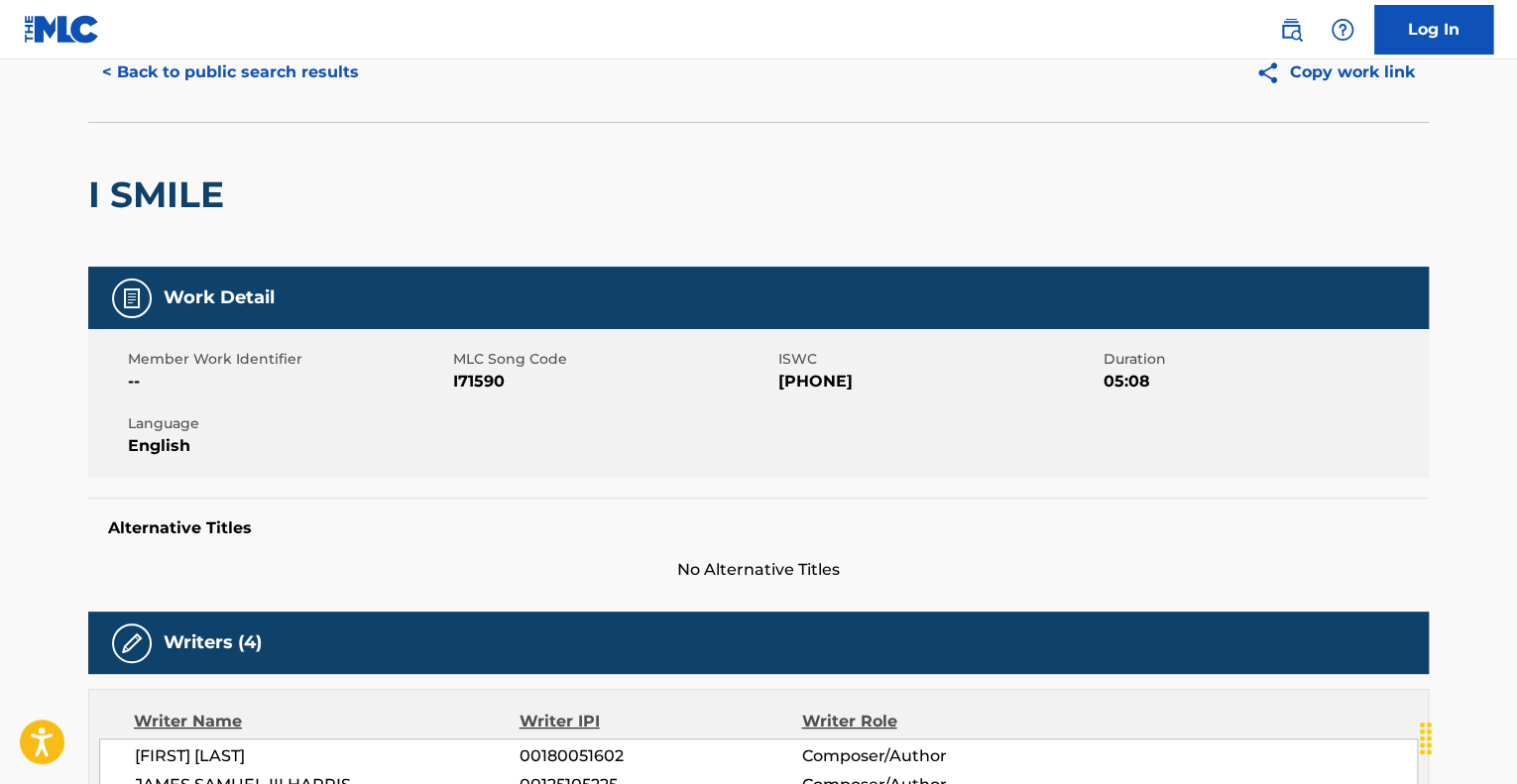 click on "Log In" at bounding box center [1434, 30] 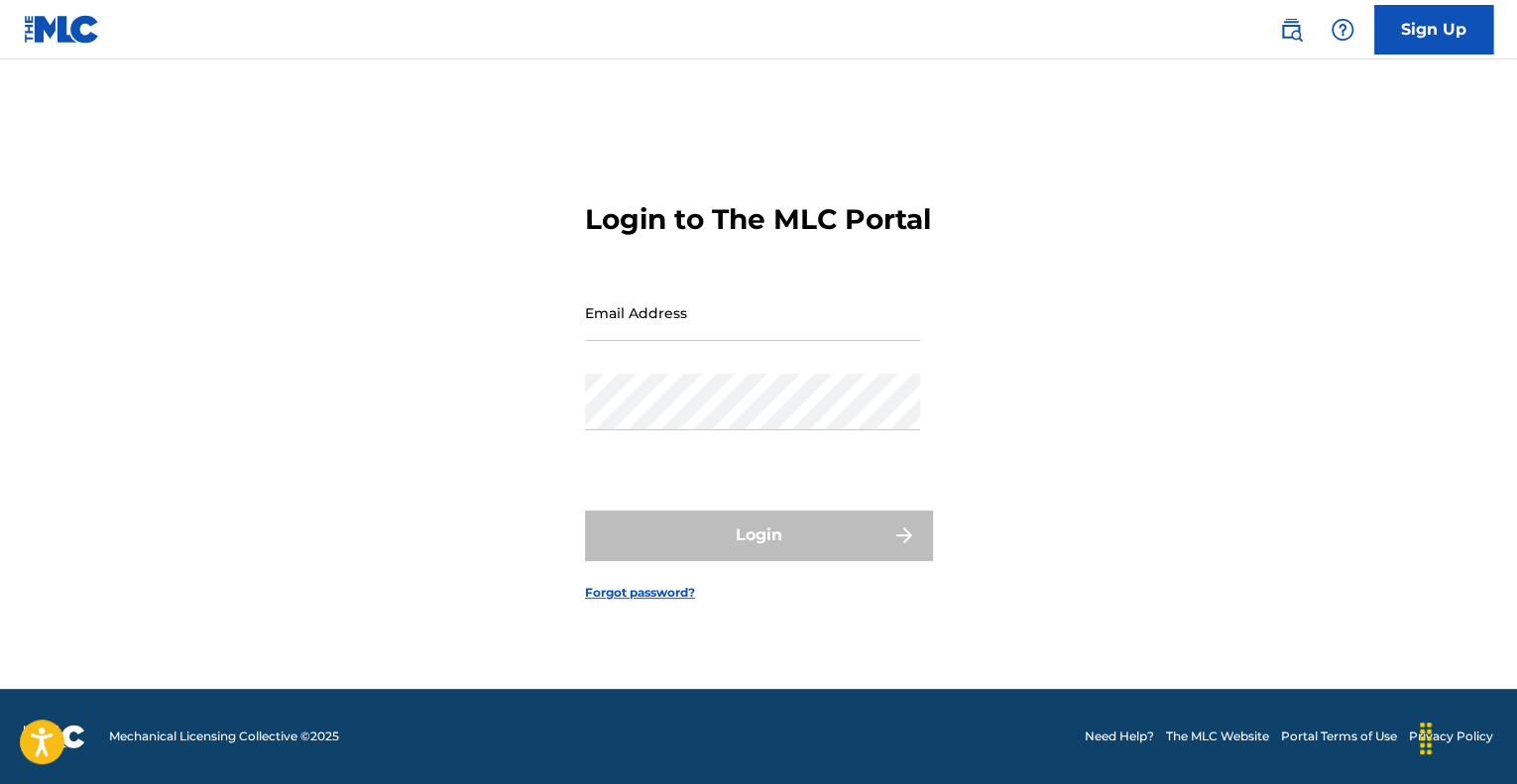 scroll, scrollTop: 0, scrollLeft: 0, axis: both 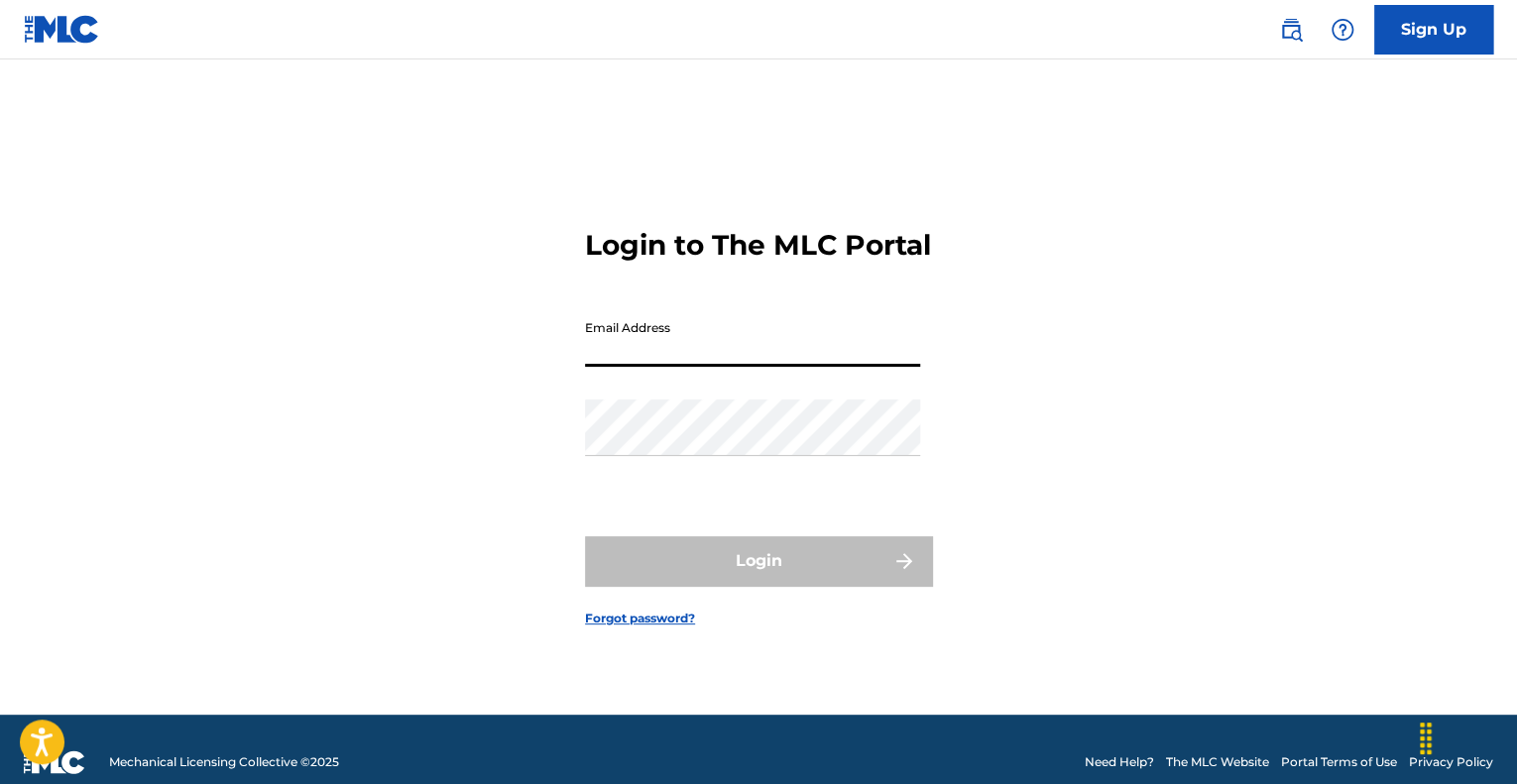 click on "Email Address" at bounding box center (753, 338) 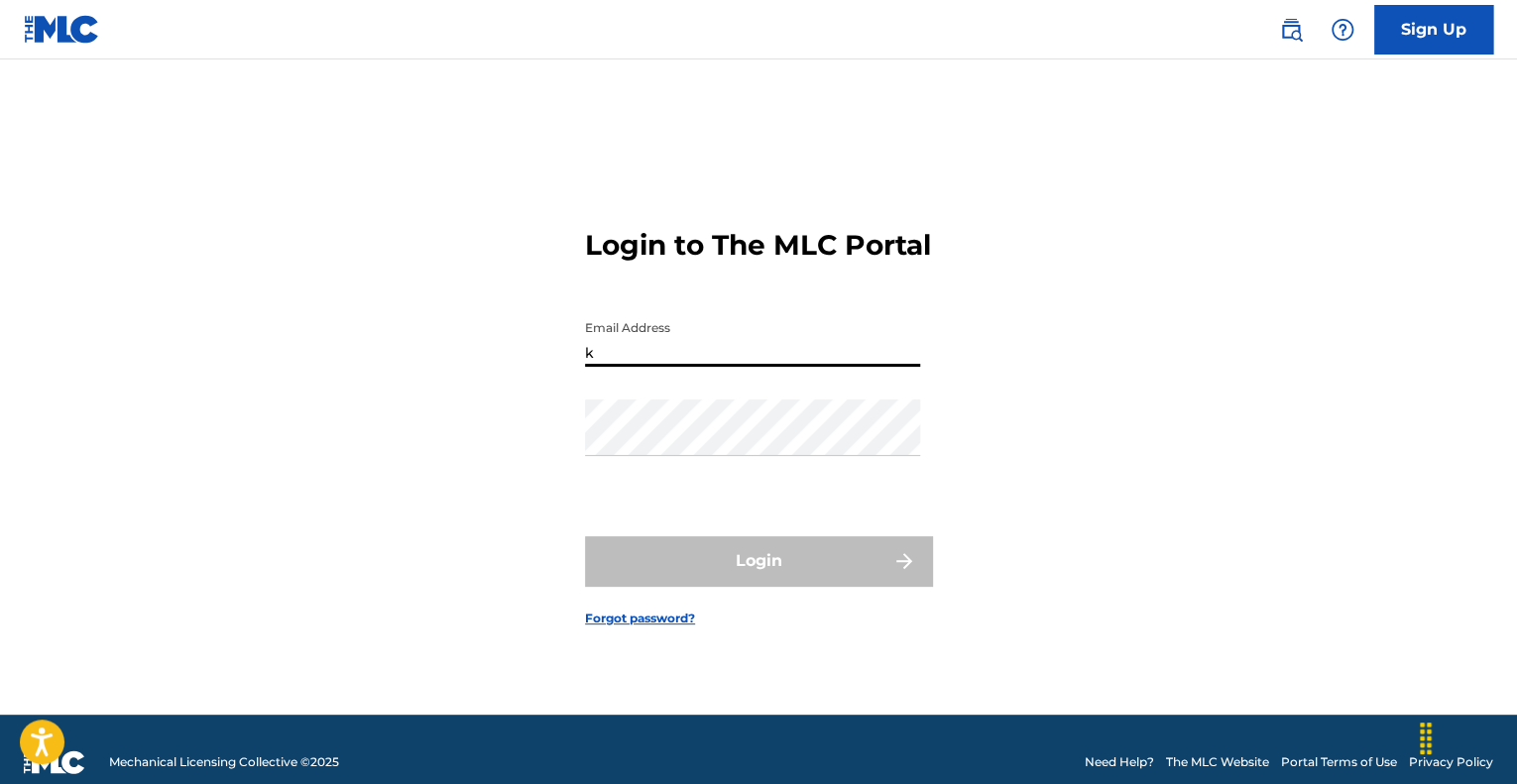 type on "[EMAIL]" 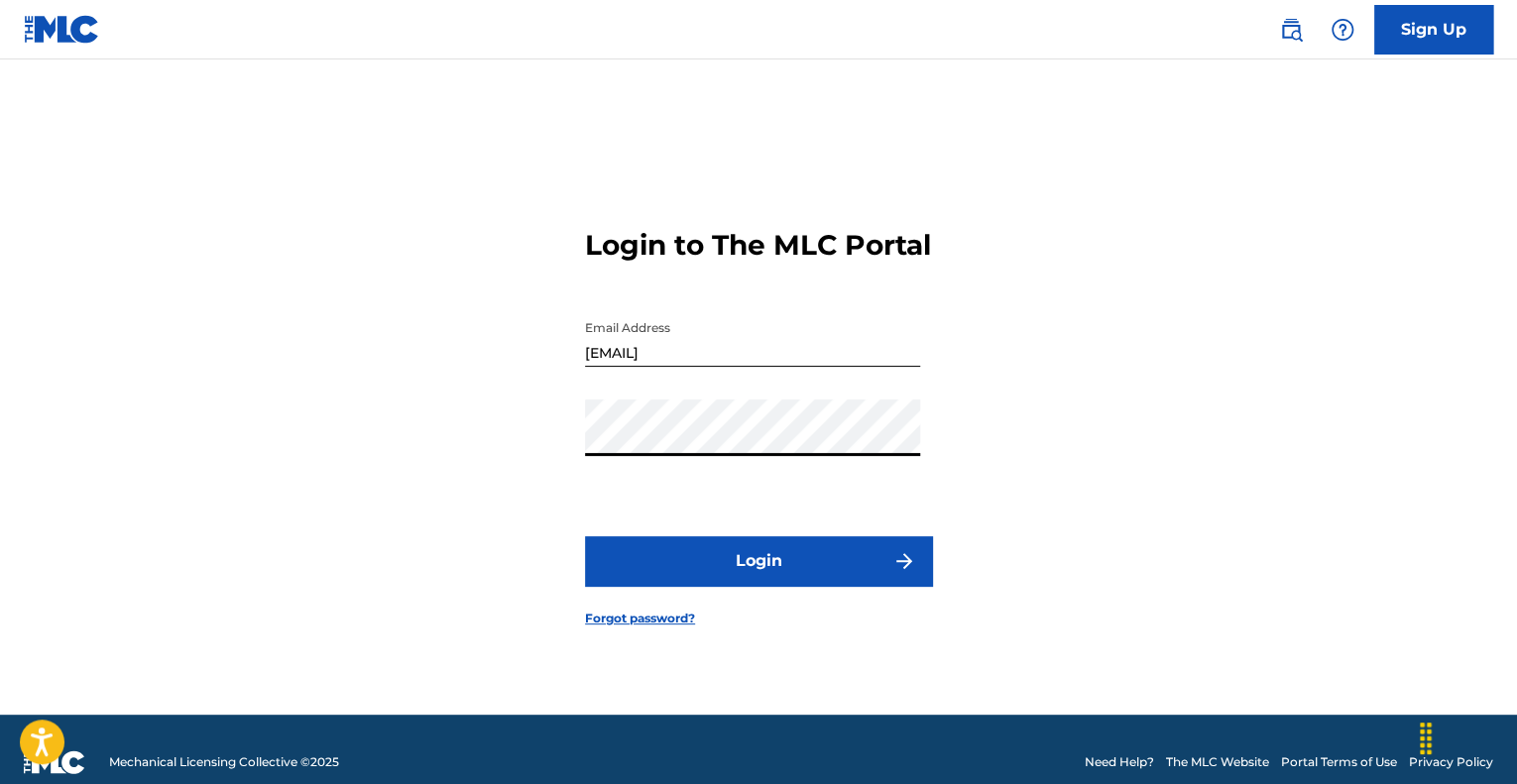 click on "Login" at bounding box center [758, 561] 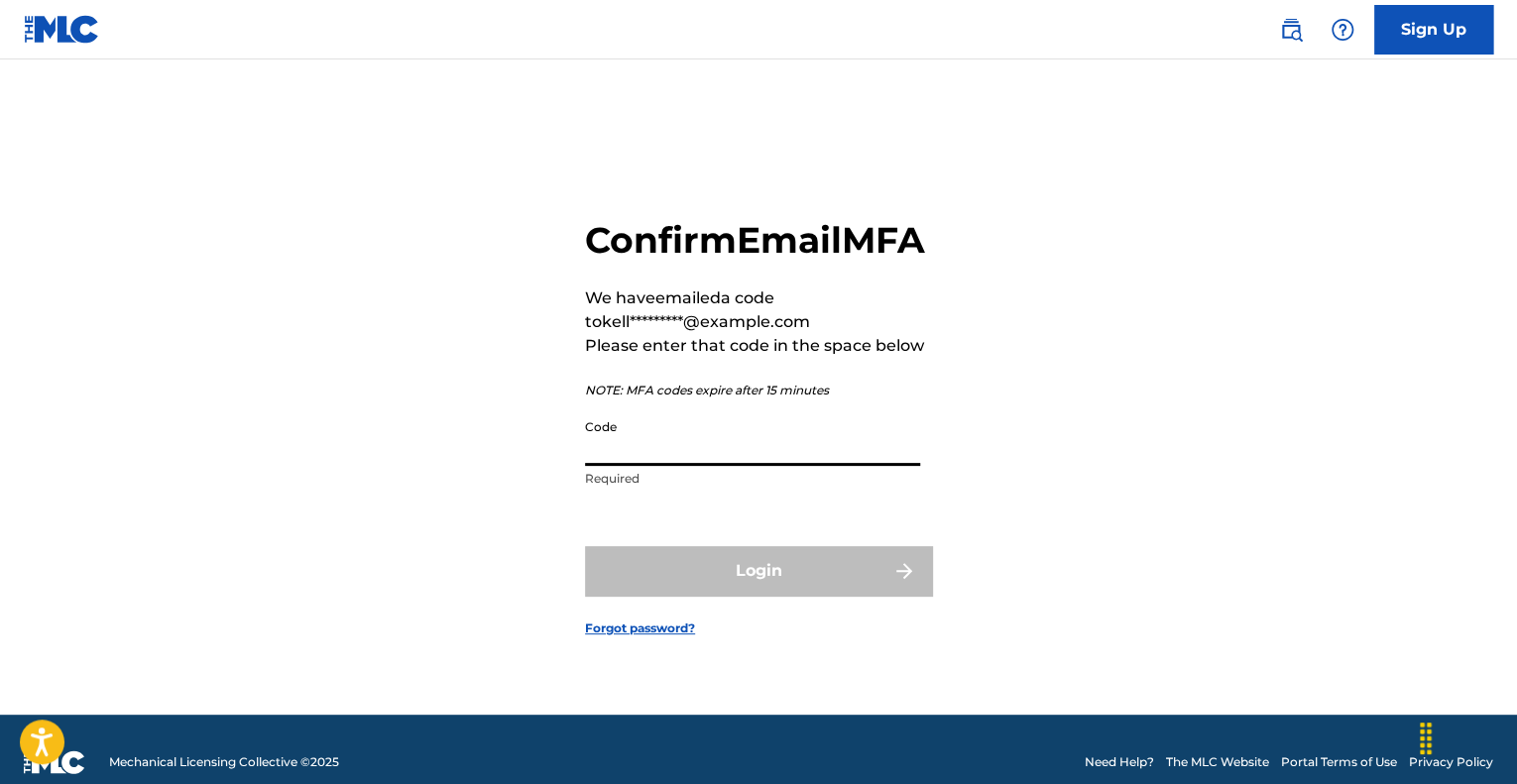 click on "Code" at bounding box center (753, 437) 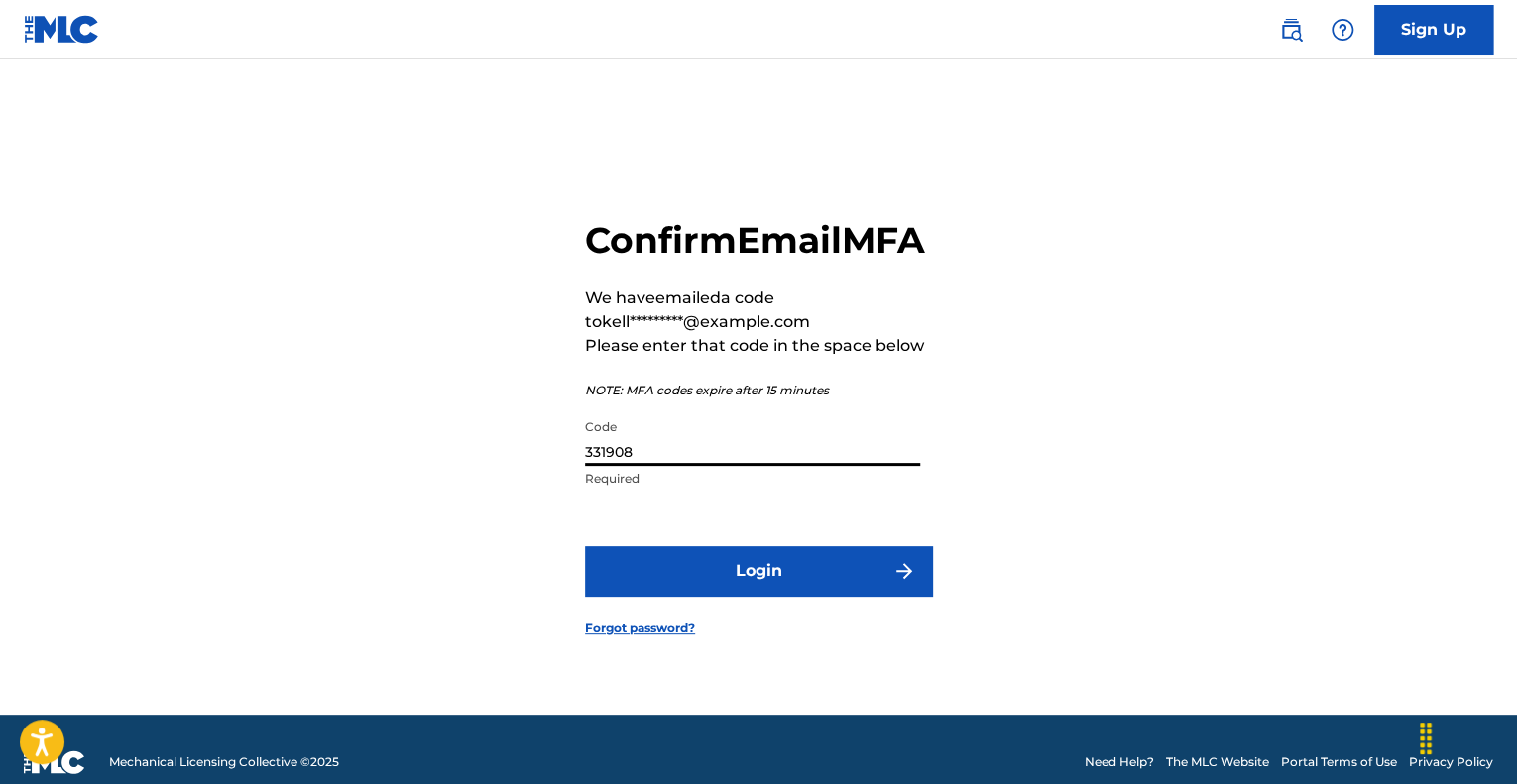 type on "331908" 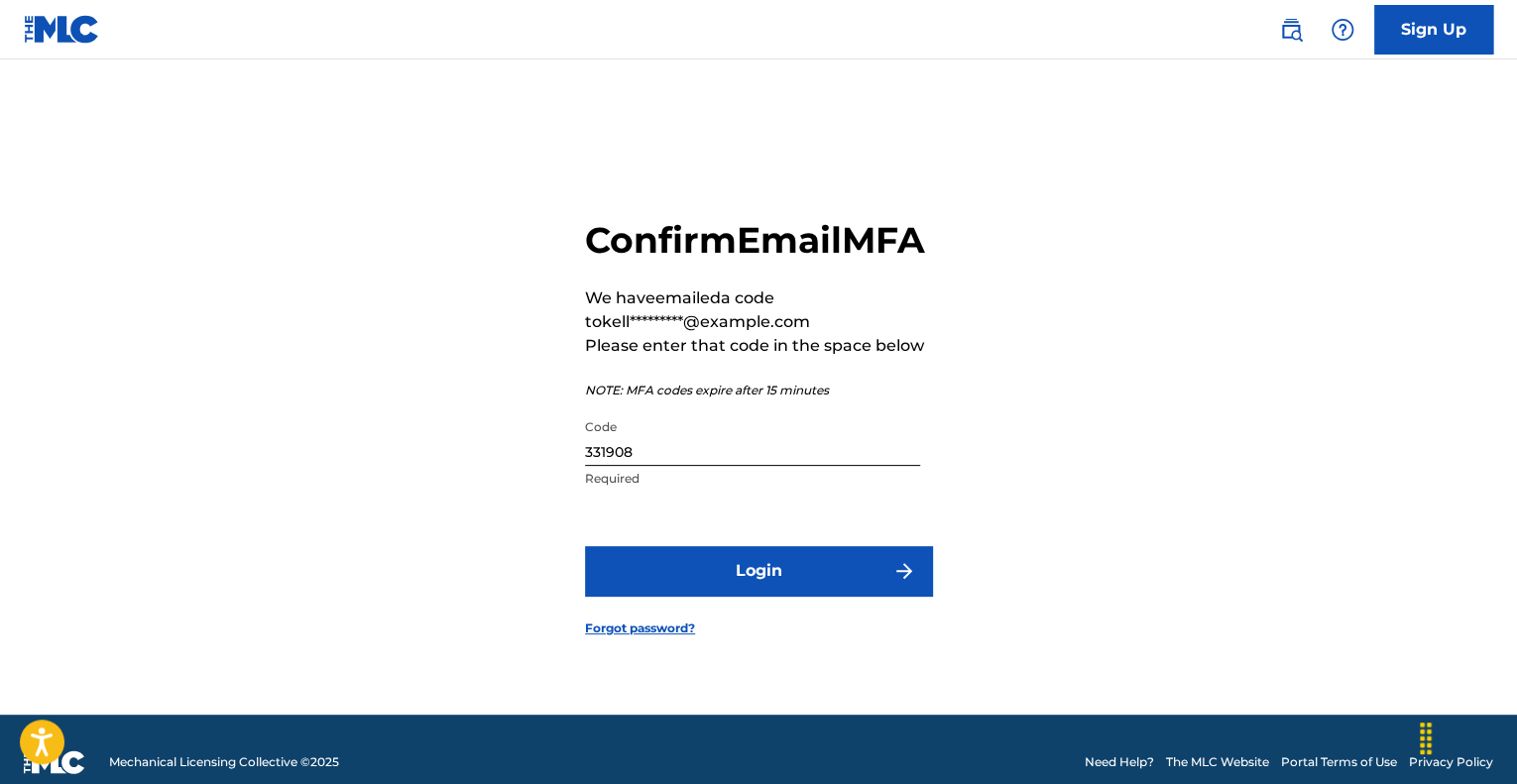 click on "Login" at bounding box center [758, 571] 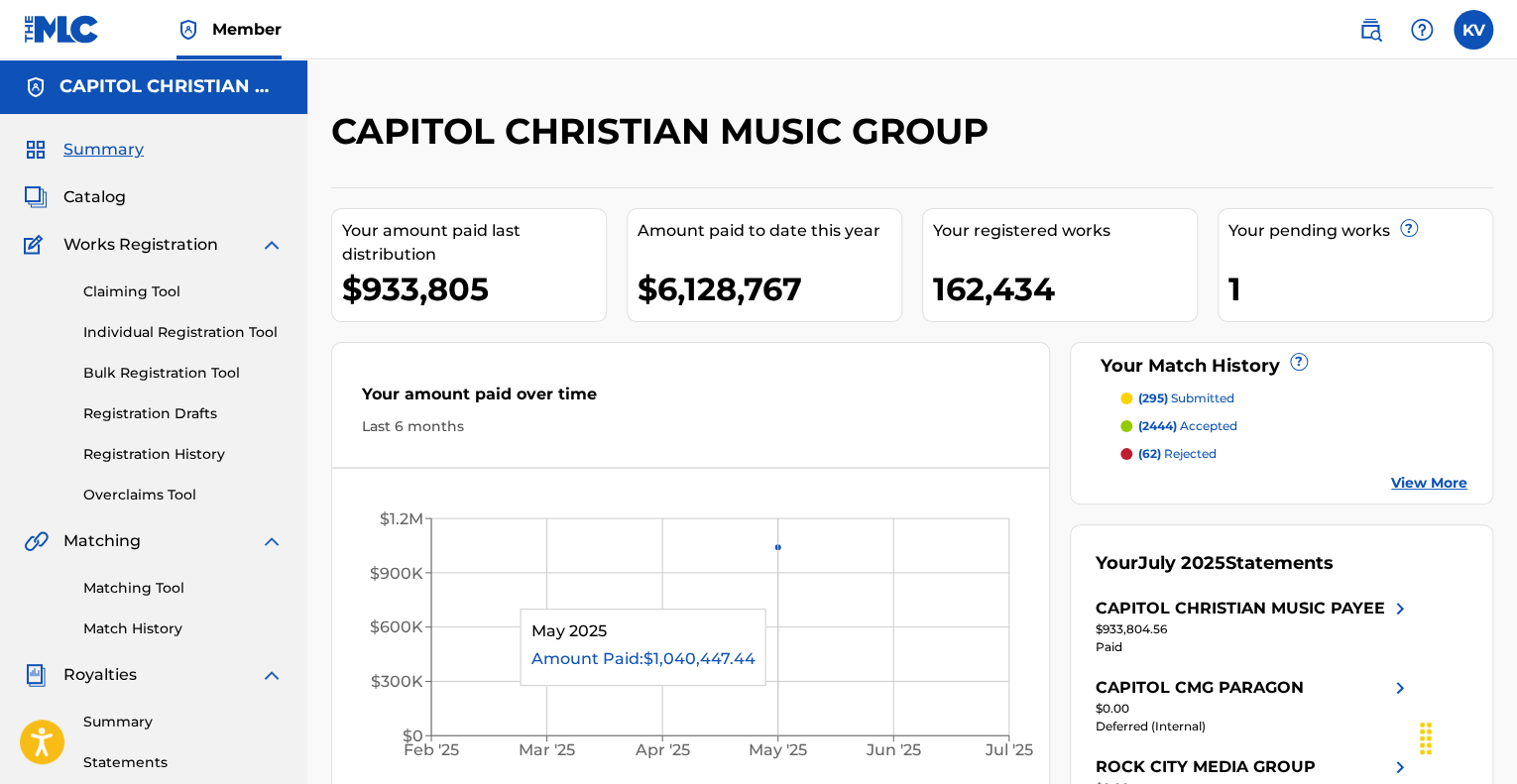 scroll, scrollTop: 0, scrollLeft: 0, axis: both 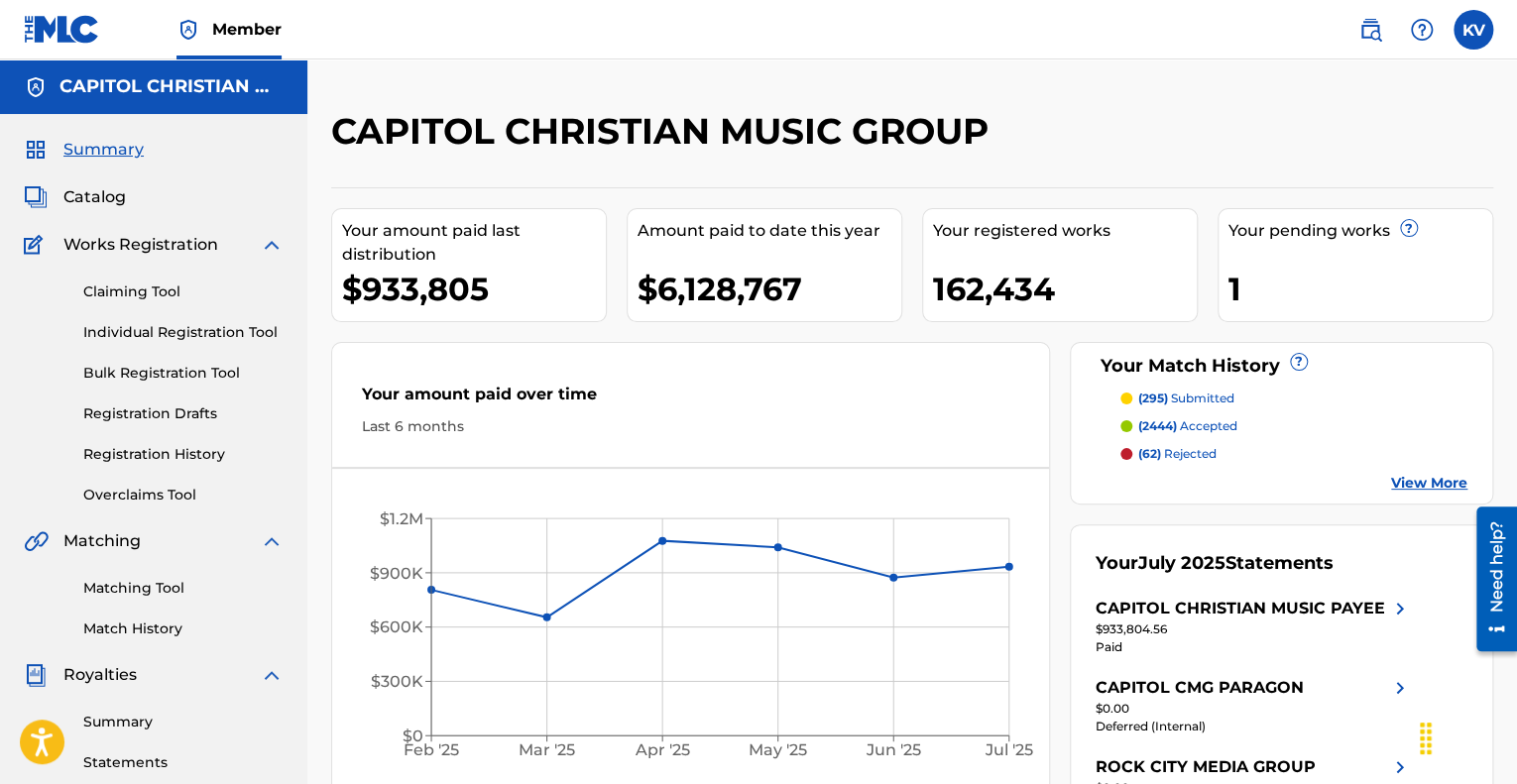 click on "Catalog" at bounding box center (94, 197) 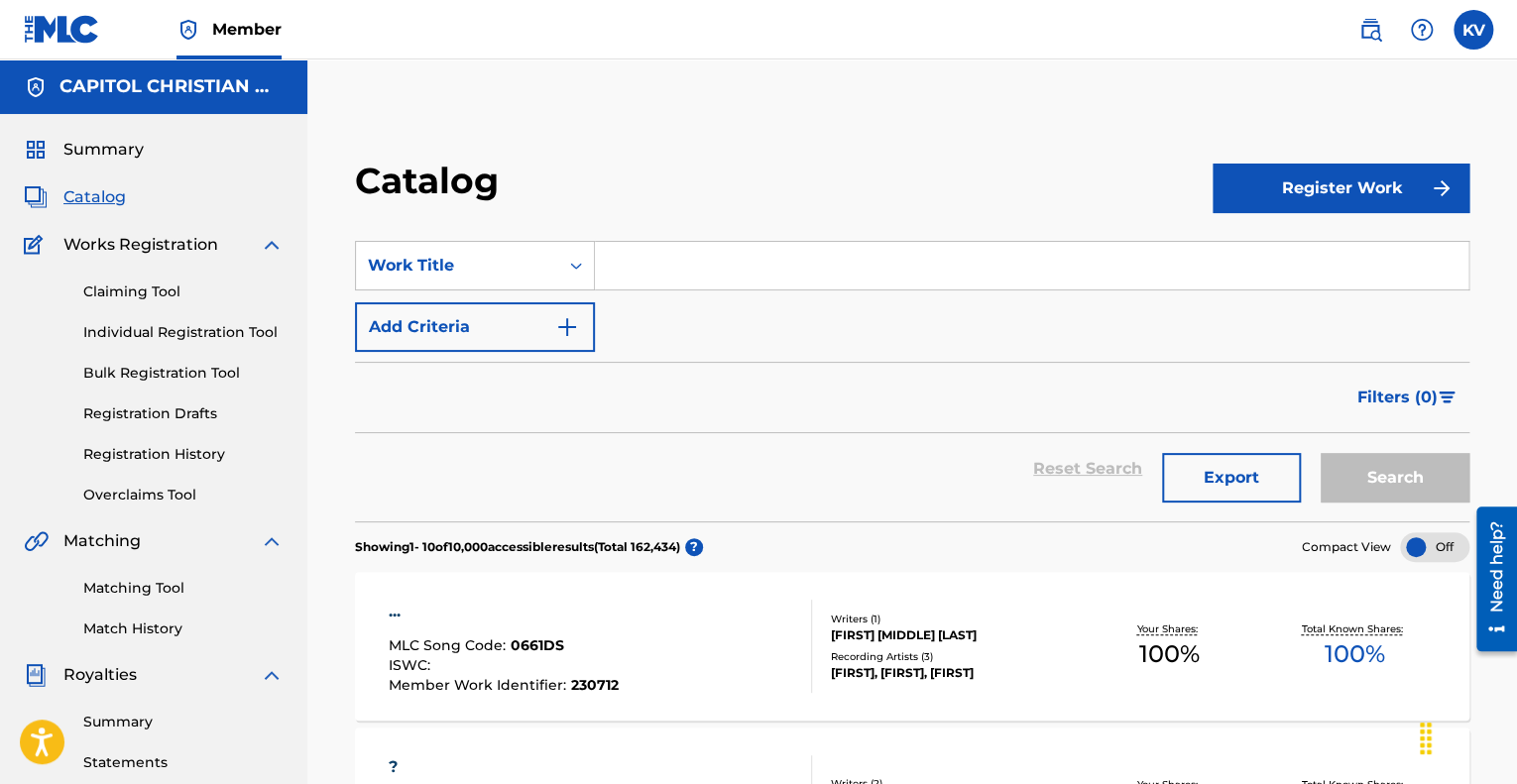 click at bounding box center (1031, 266) 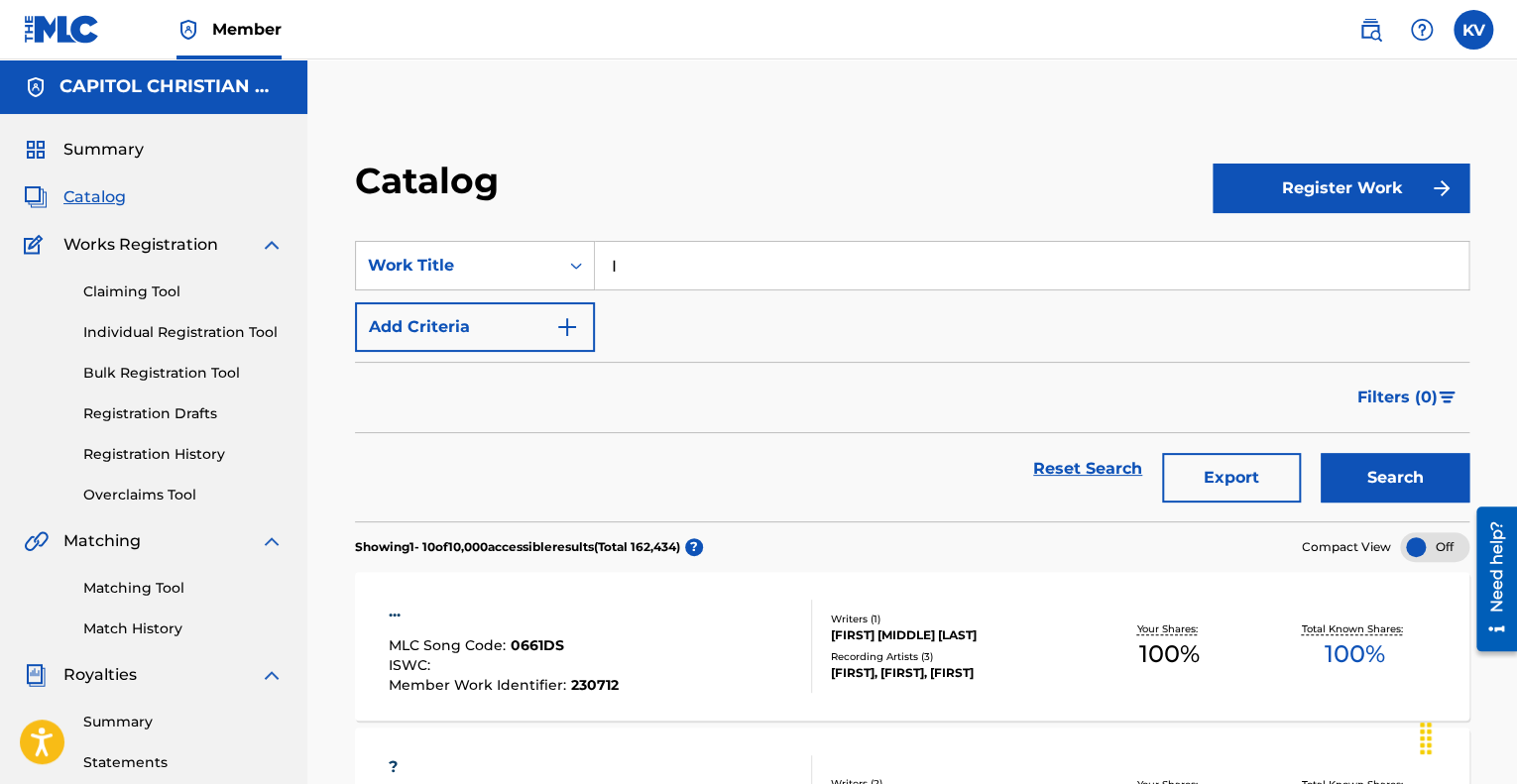 type on "I" 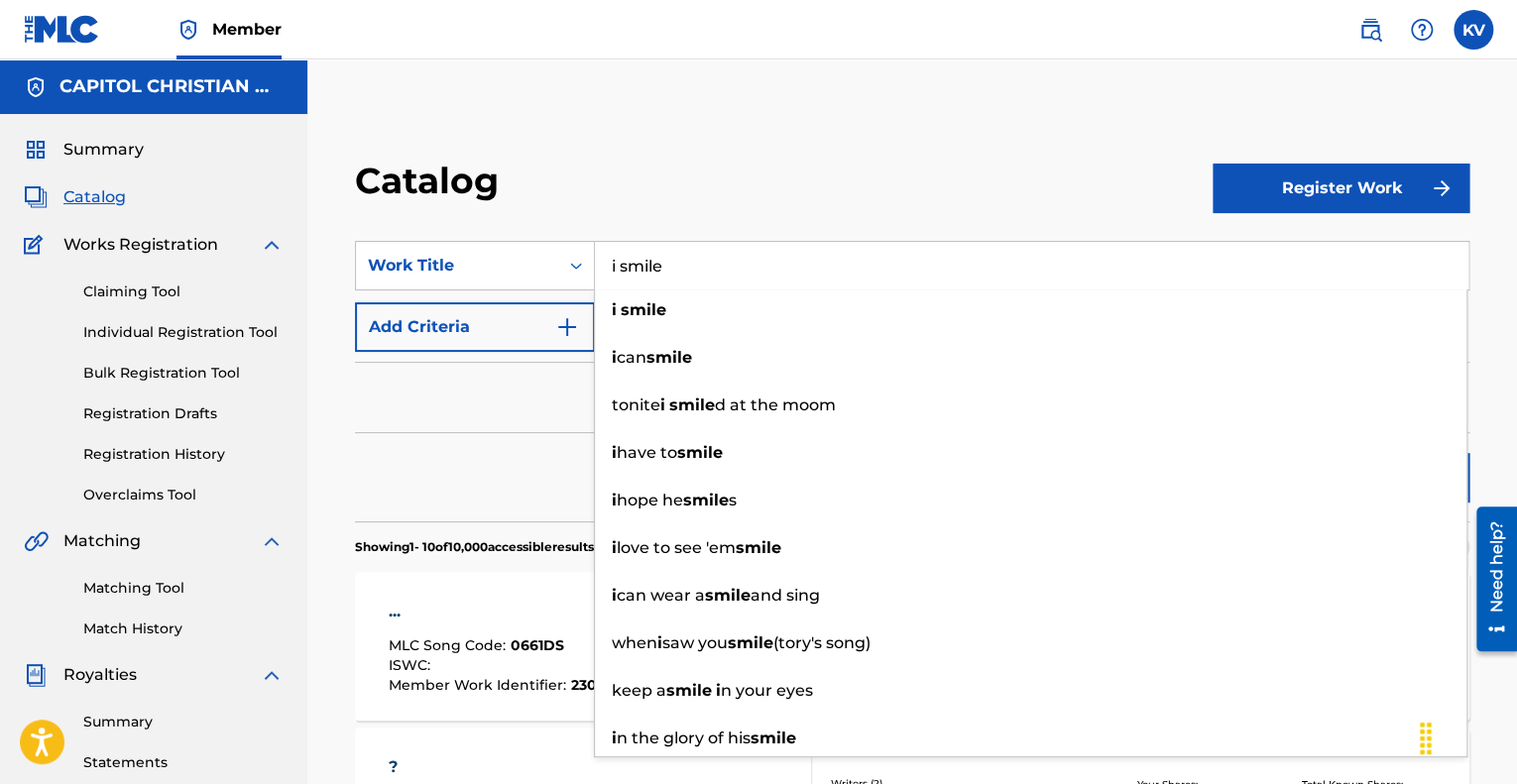 type on "i smile" 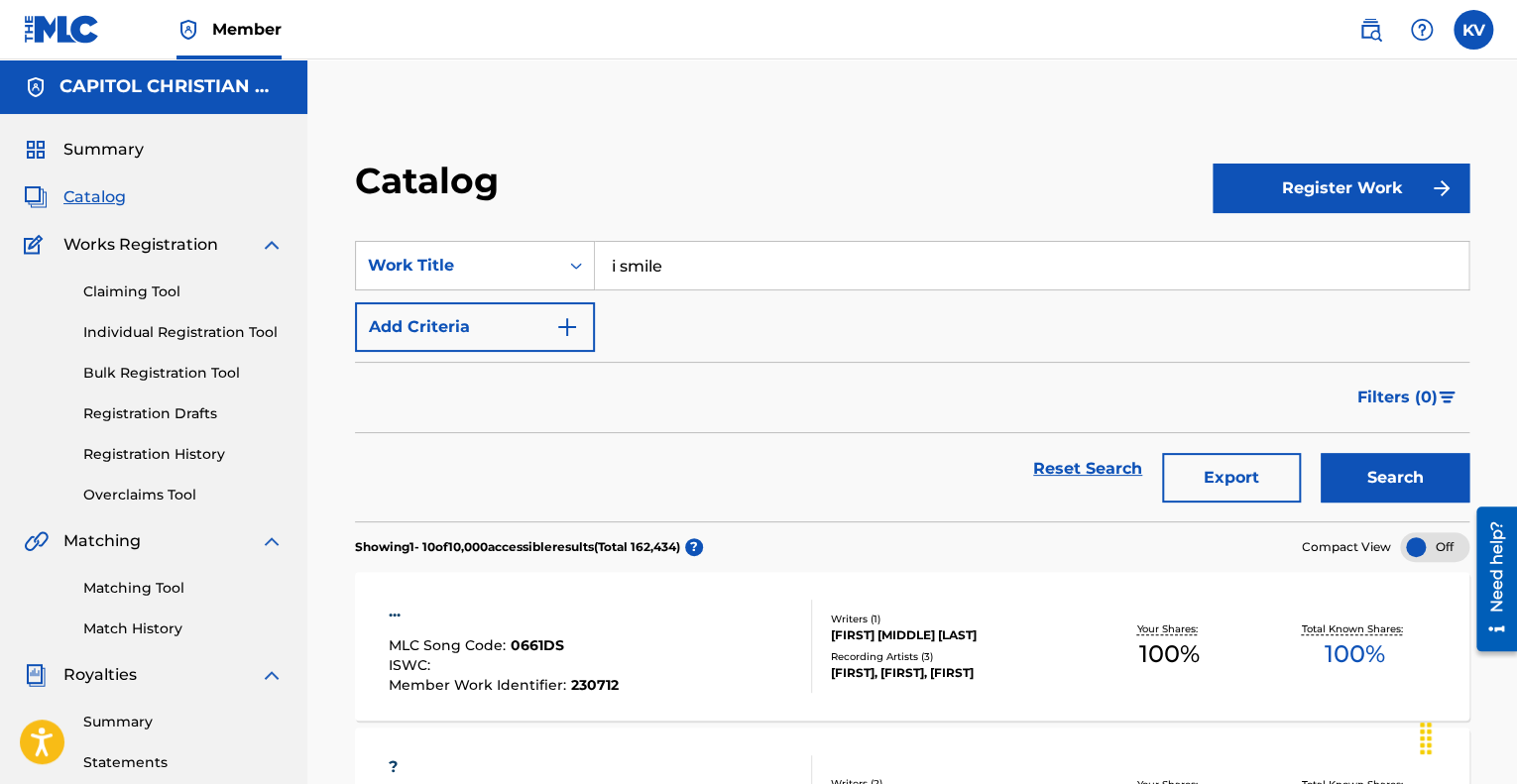 click at bounding box center (567, 327) 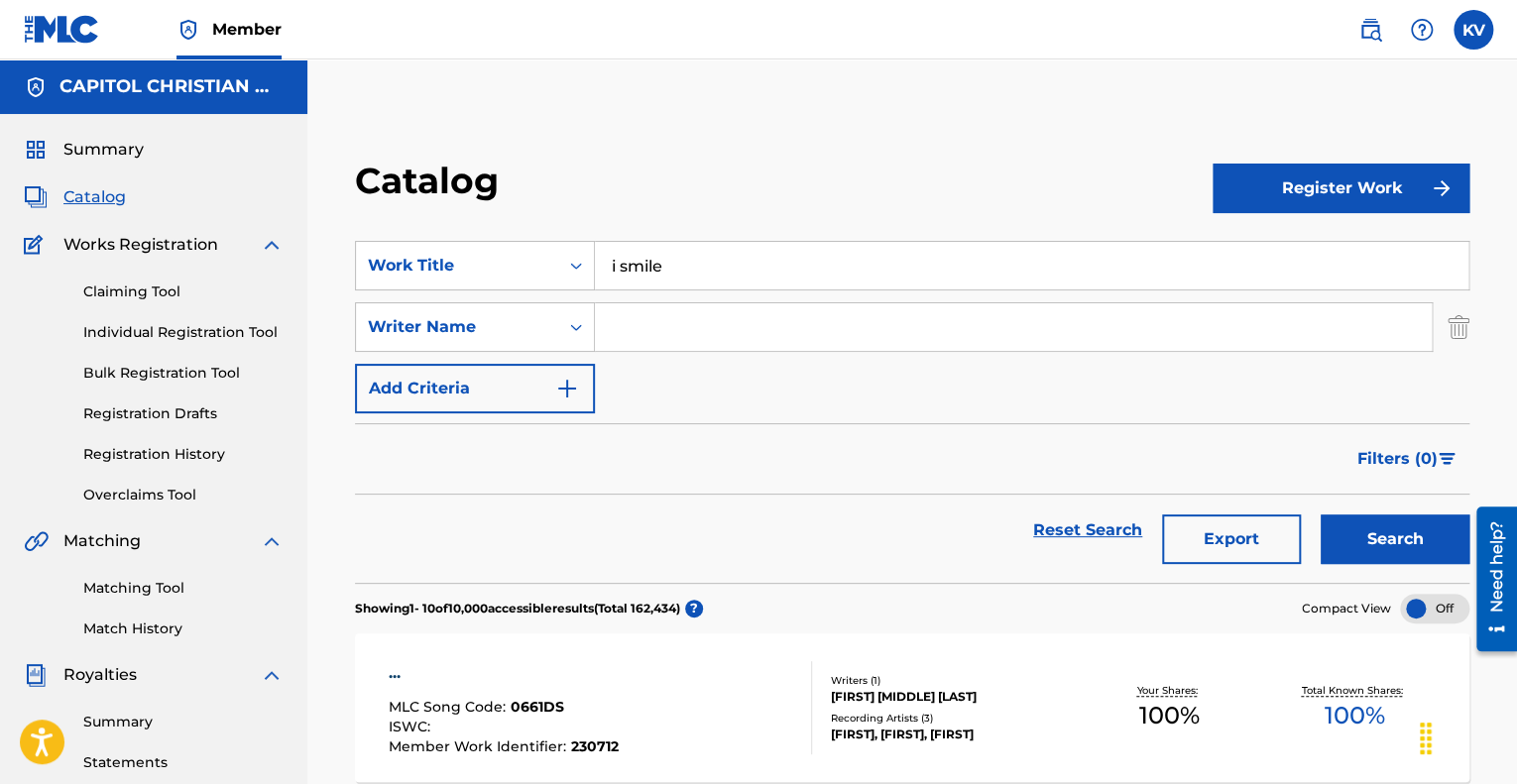 click at bounding box center (1013, 327) 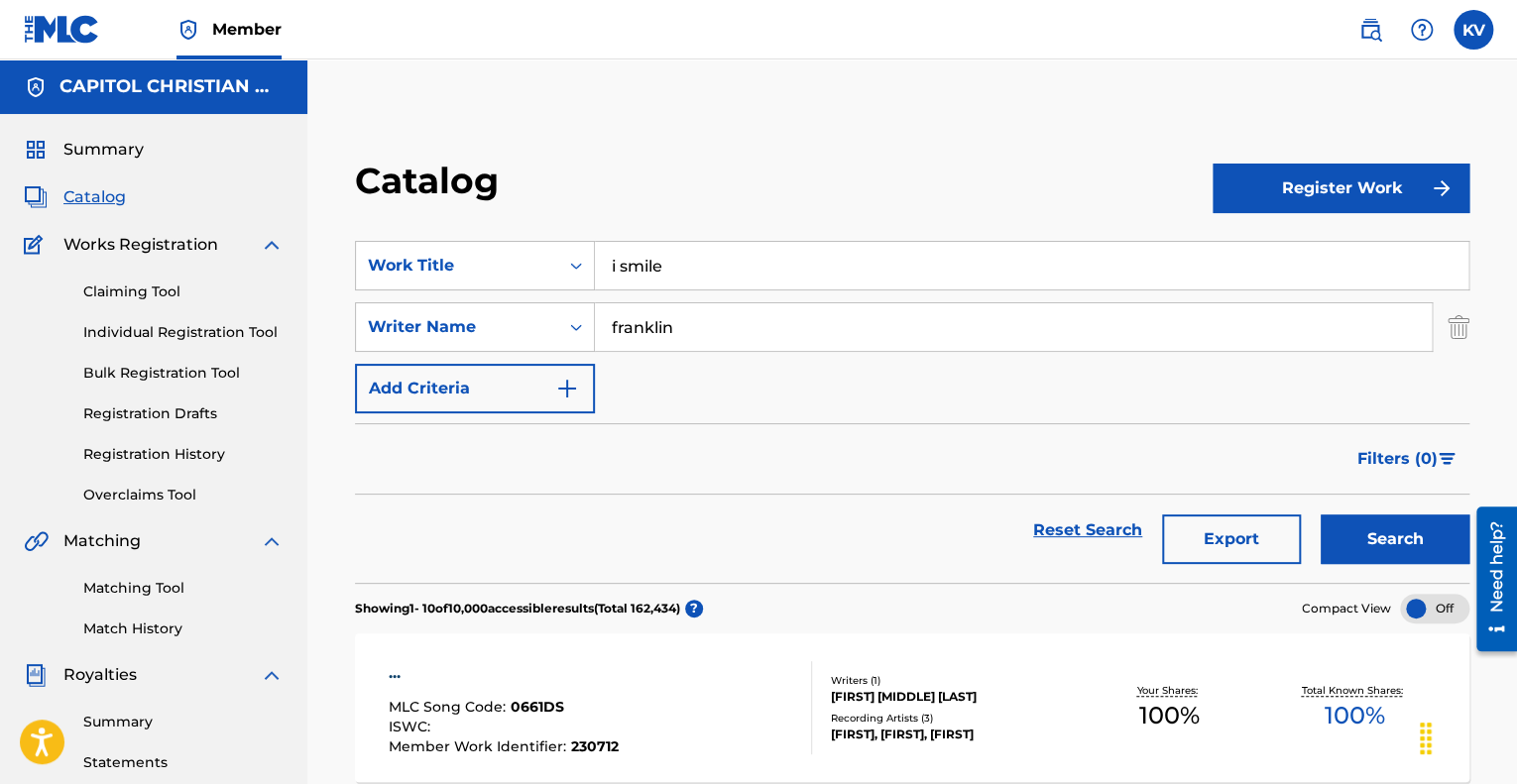 type on "franklin" 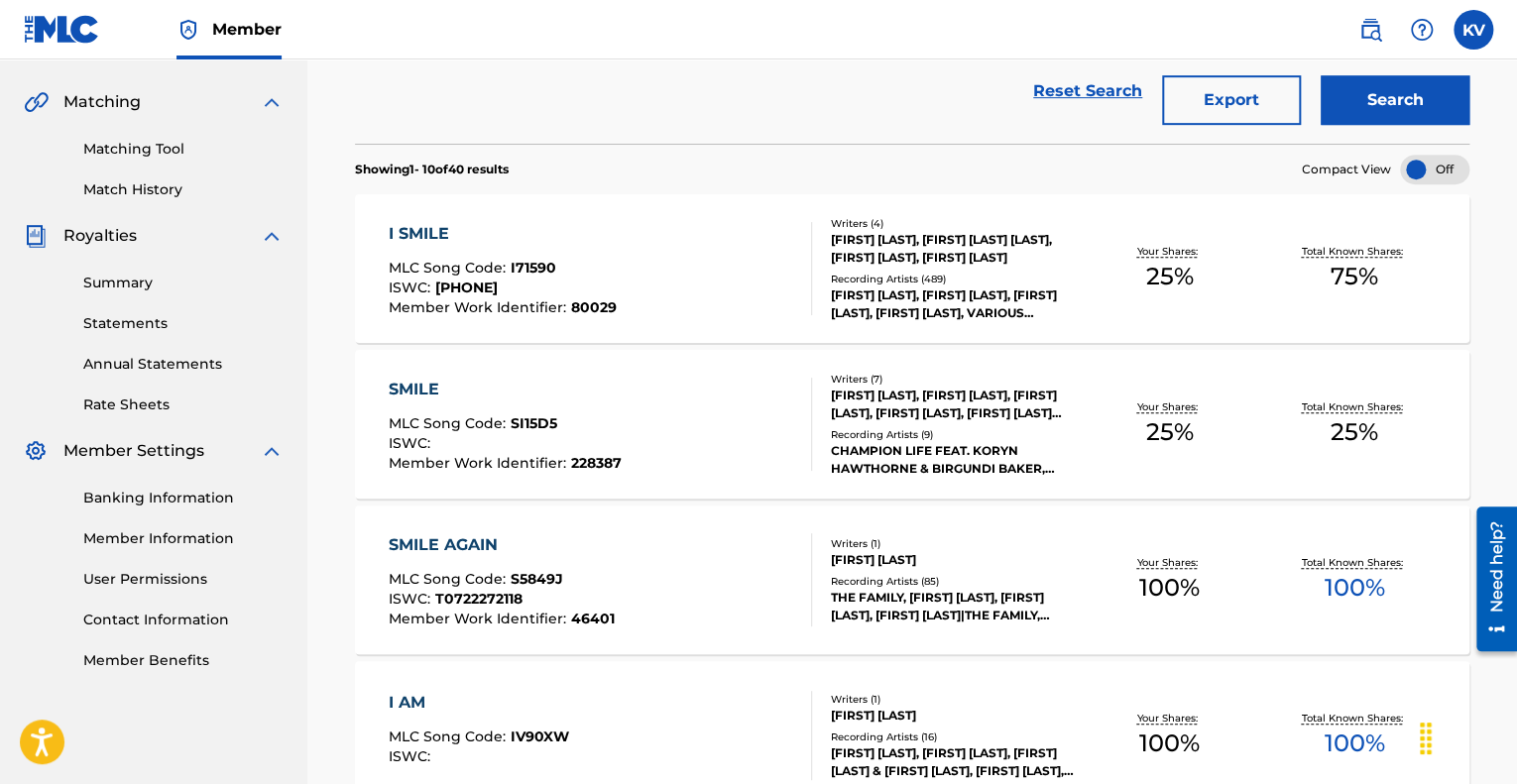 scroll, scrollTop: 438, scrollLeft: 0, axis: vertical 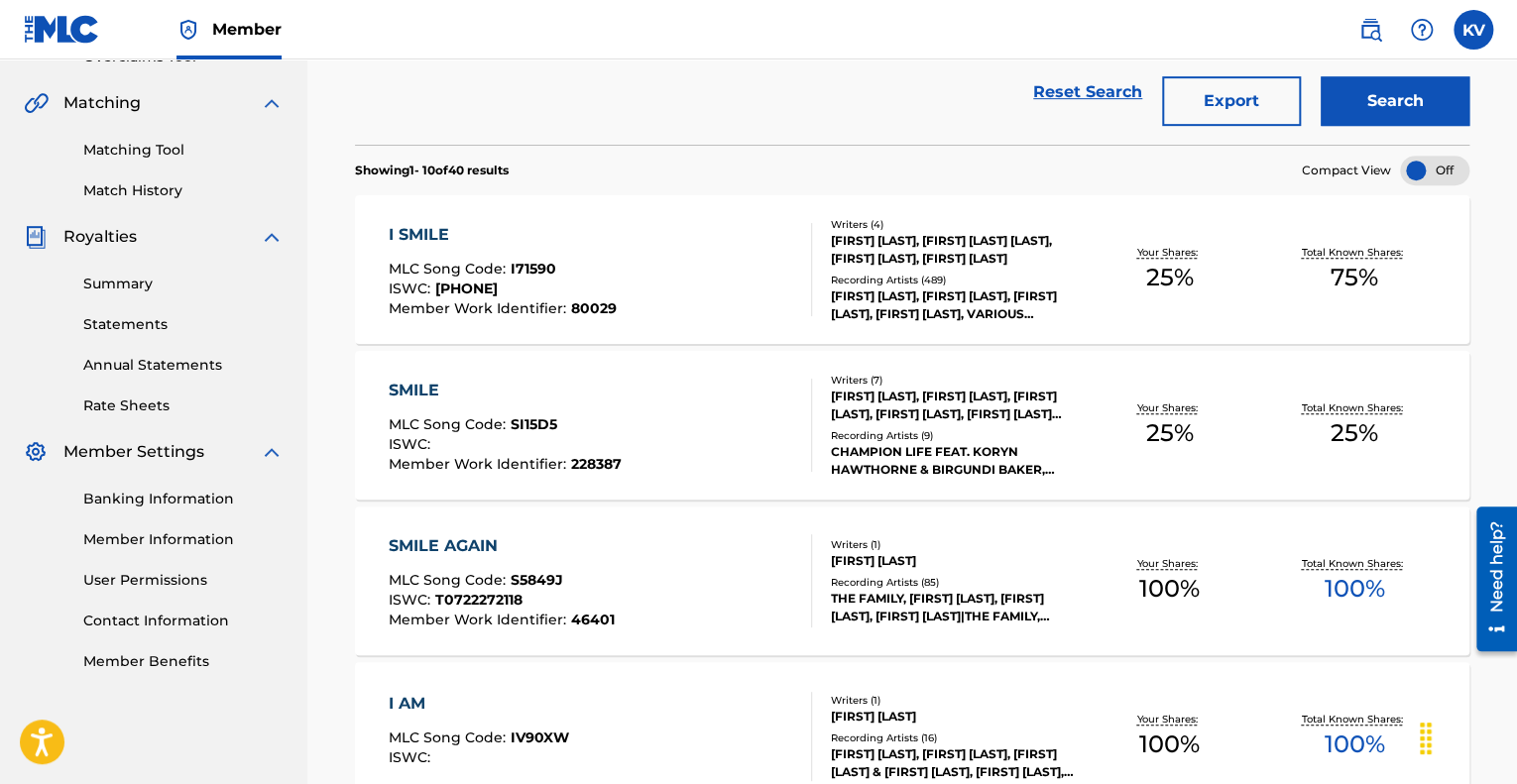 click on "I SMILE" at bounding box center (503, 235) 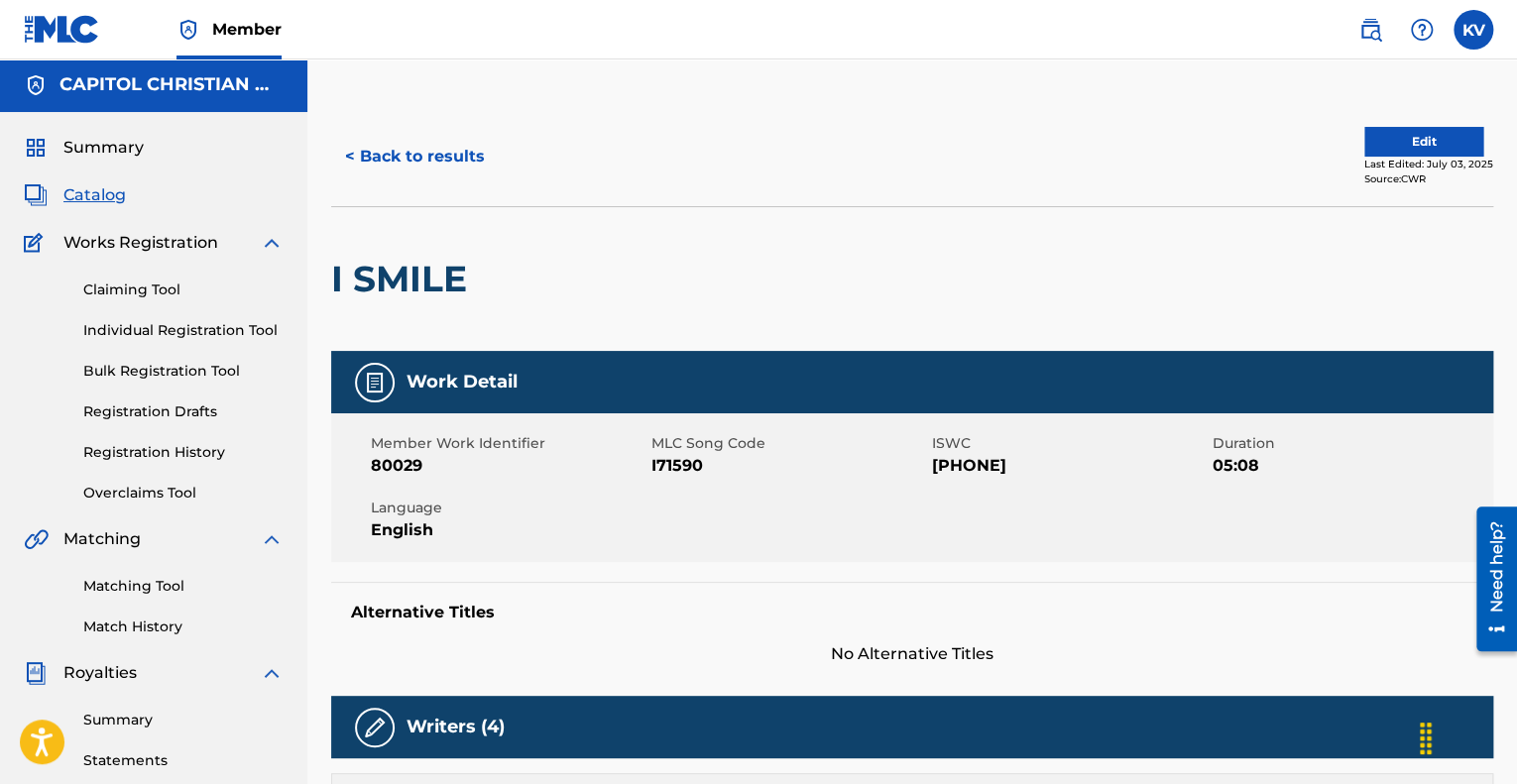 scroll, scrollTop: 0, scrollLeft: 0, axis: both 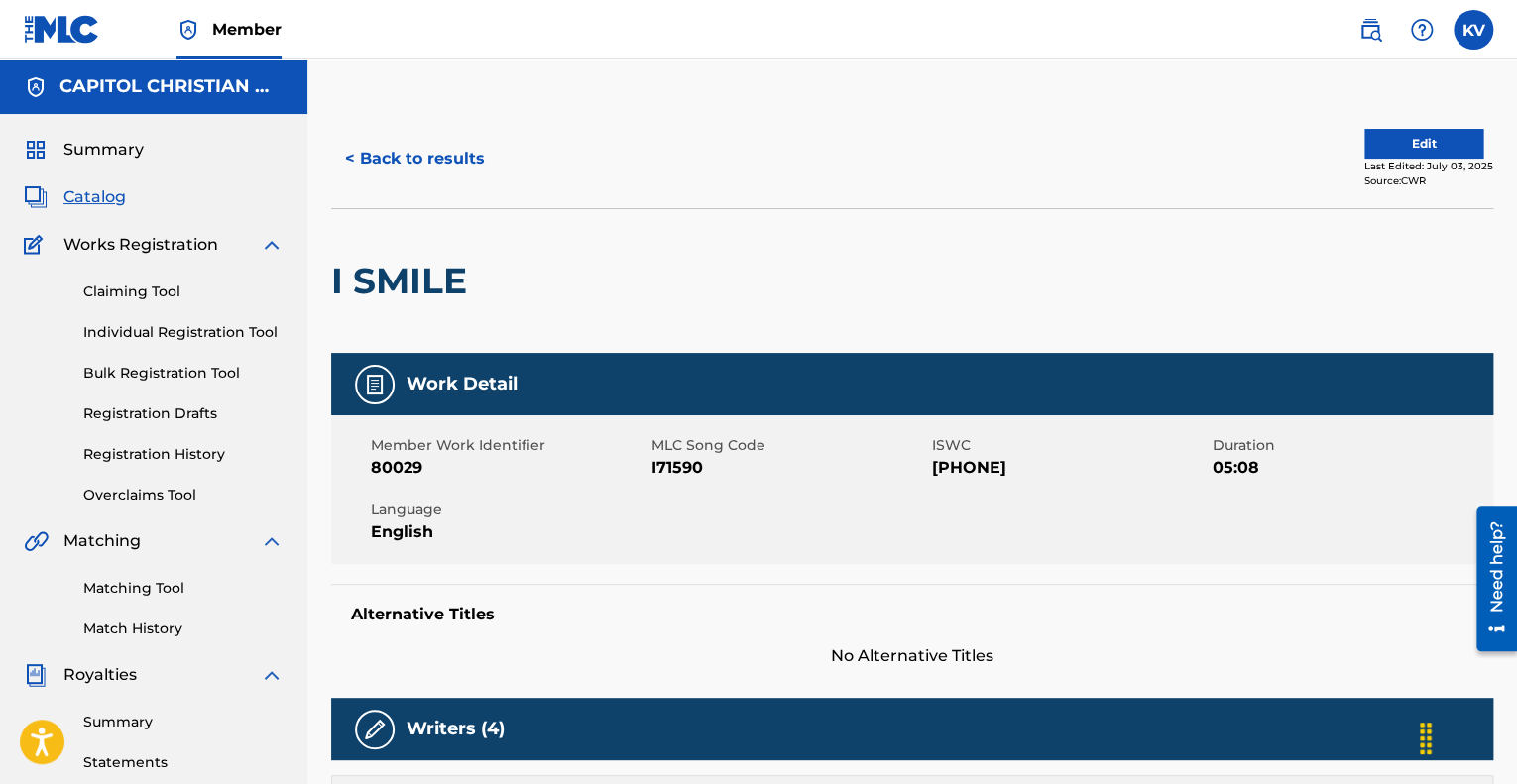 click on "Edit" at bounding box center [1424, 144] 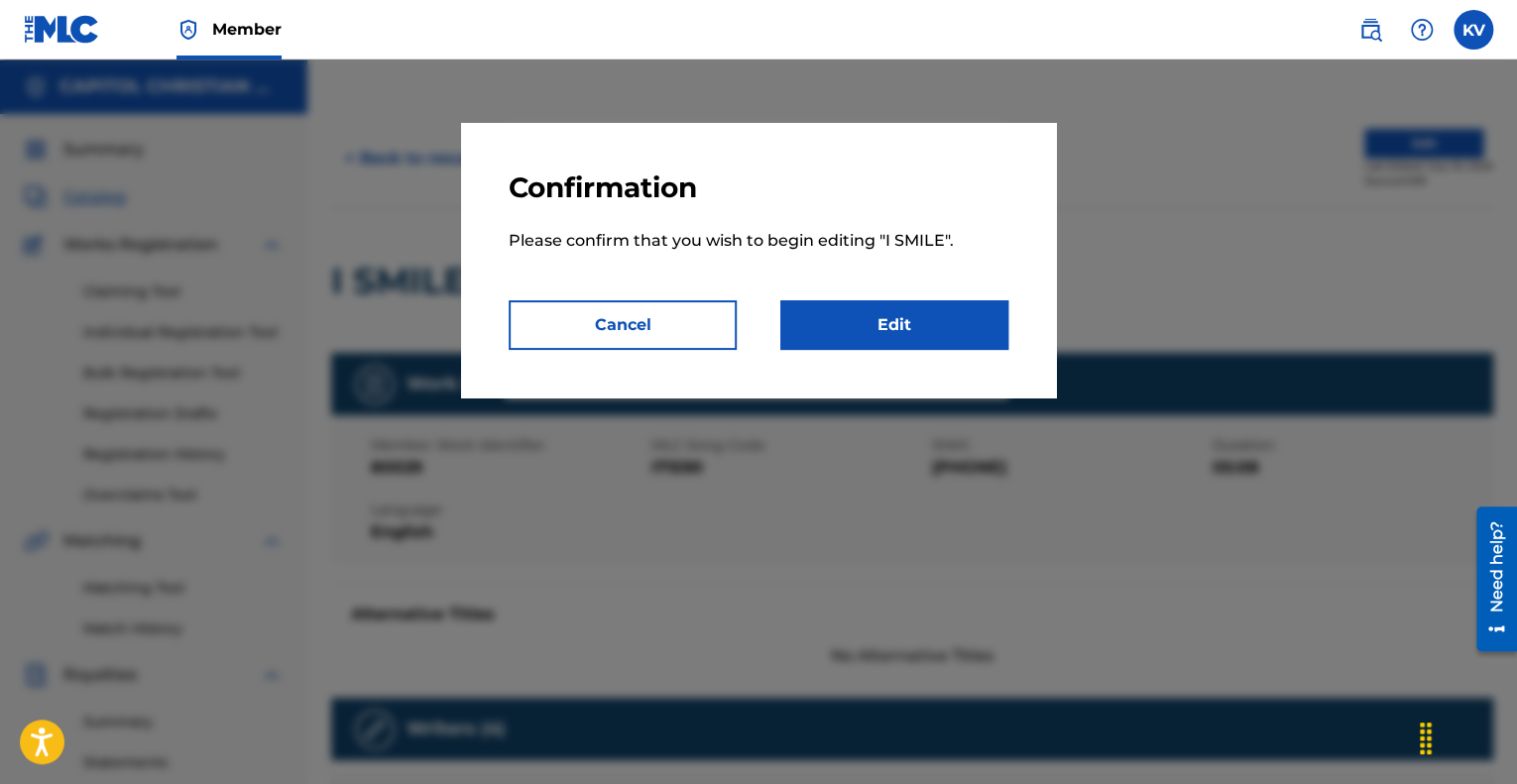 click on "Edit" at bounding box center (894, 325) 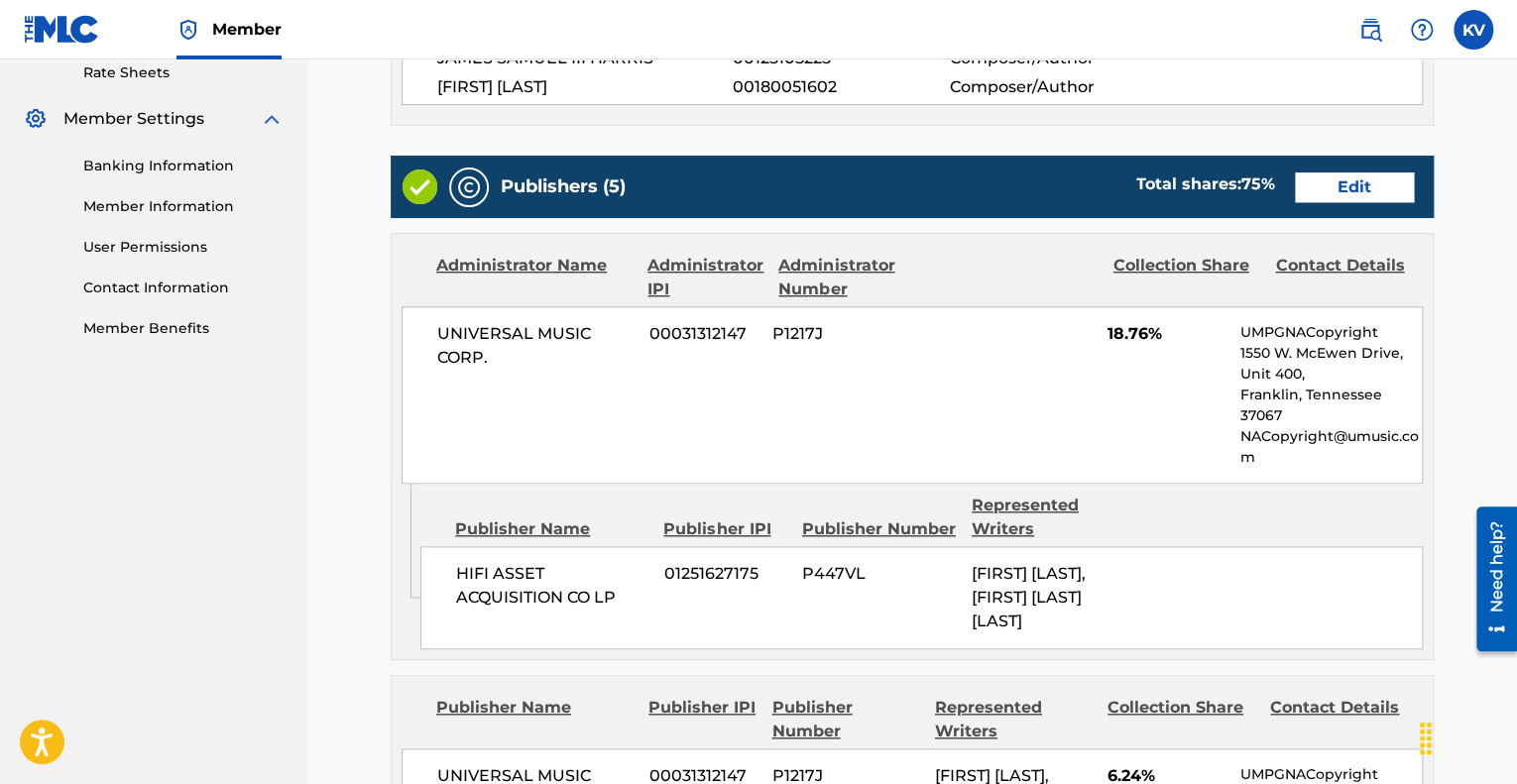 scroll, scrollTop: 772, scrollLeft: 0, axis: vertical 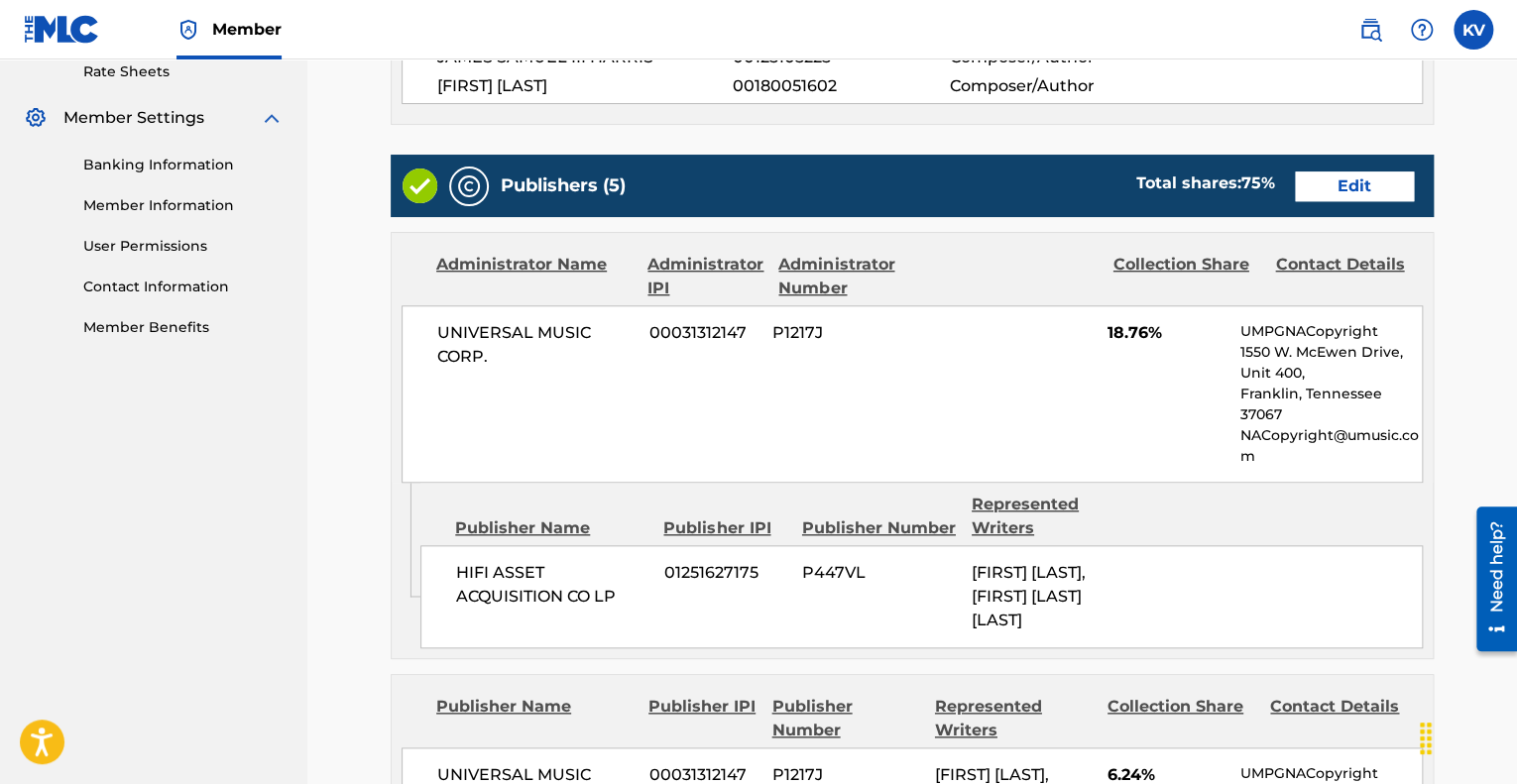 click on "Edit" at bounding box center (1354, 186) 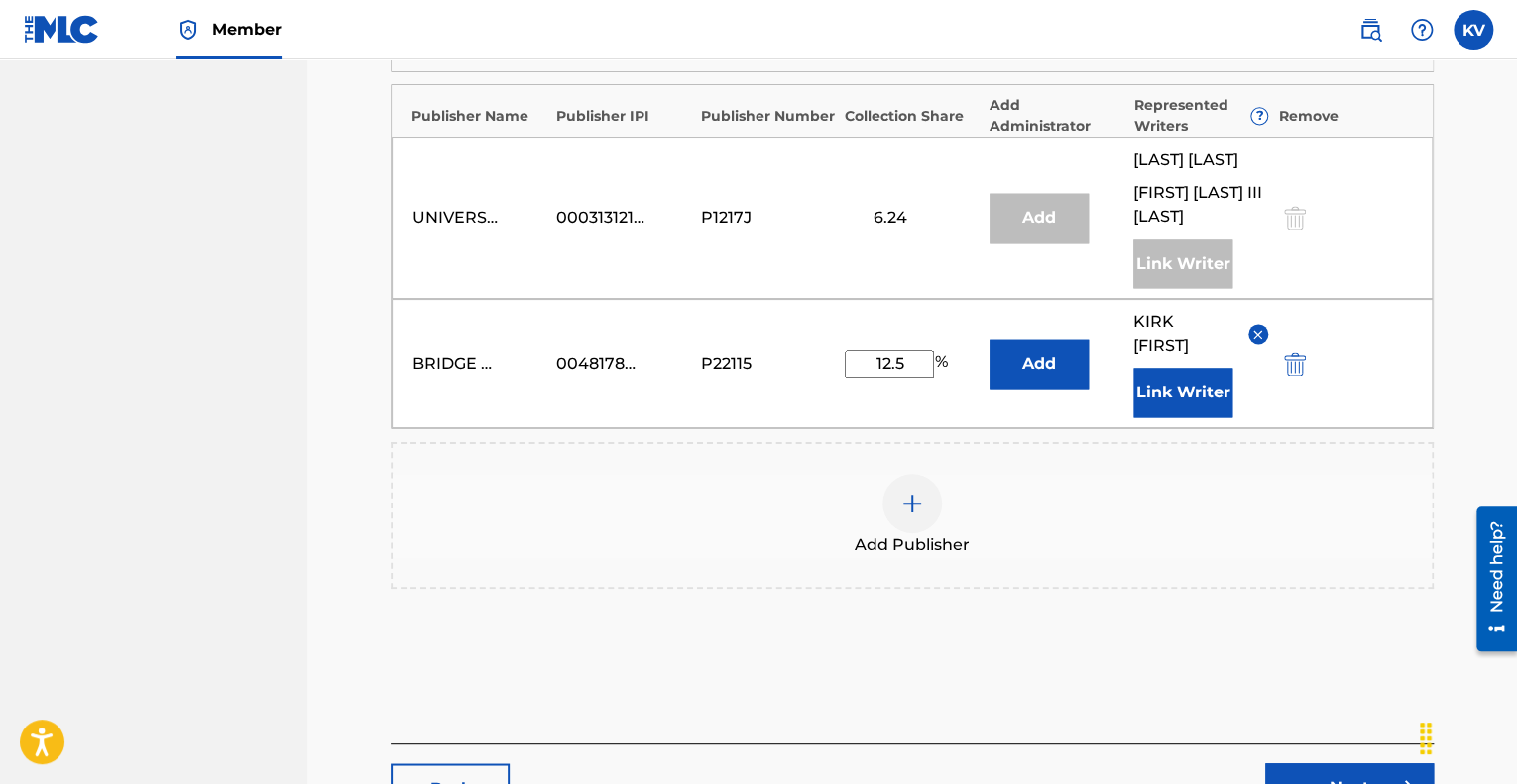 scroll, scrollTop: 1352, scrollLeft: 0, axis: vertical 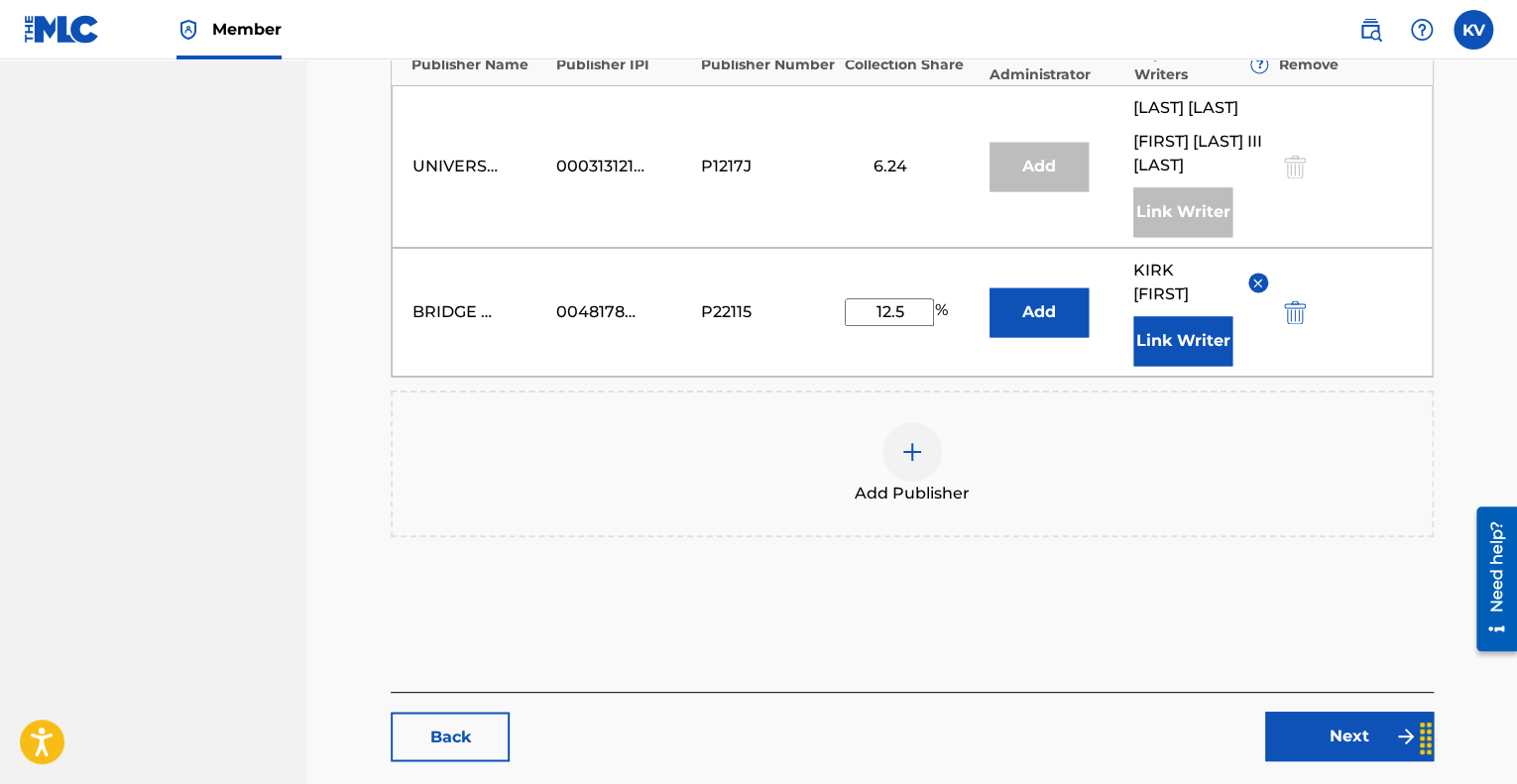 click on "12.5" at bounding box center [889, 312] 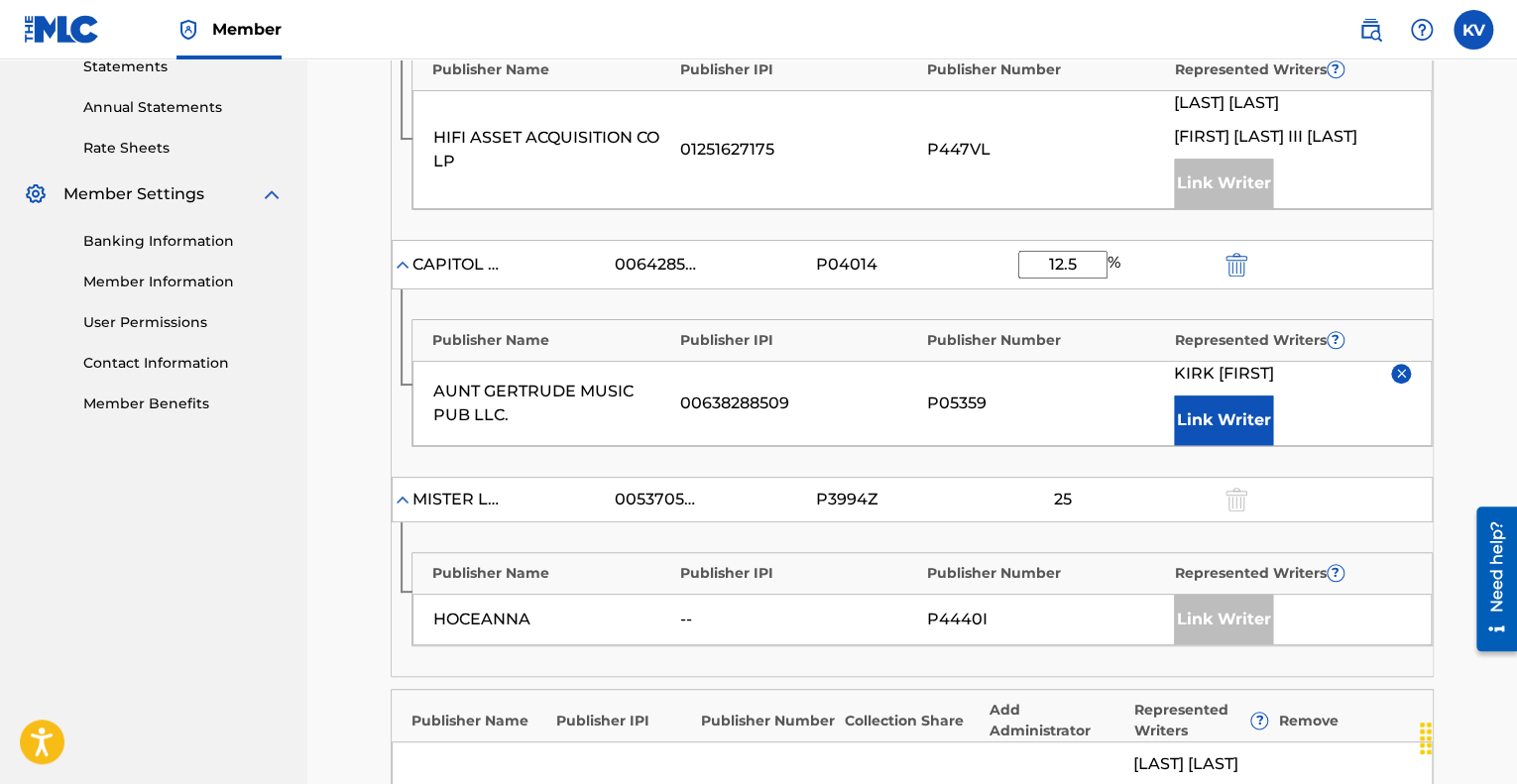 scroll, scrollTop: 697, scrollLeft: 0, axis: vertical 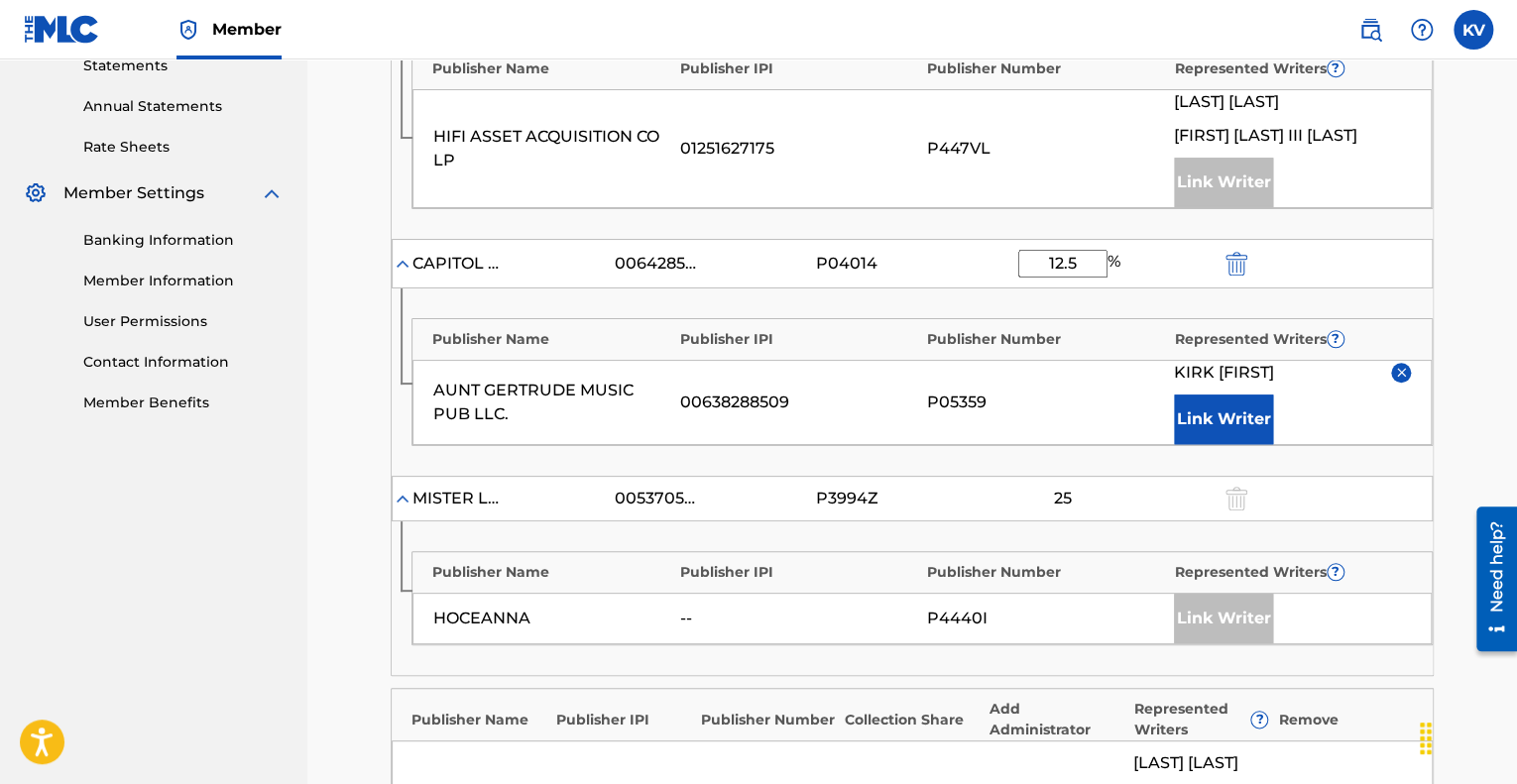 click on "12.5" at bounding box center (1063, 264) 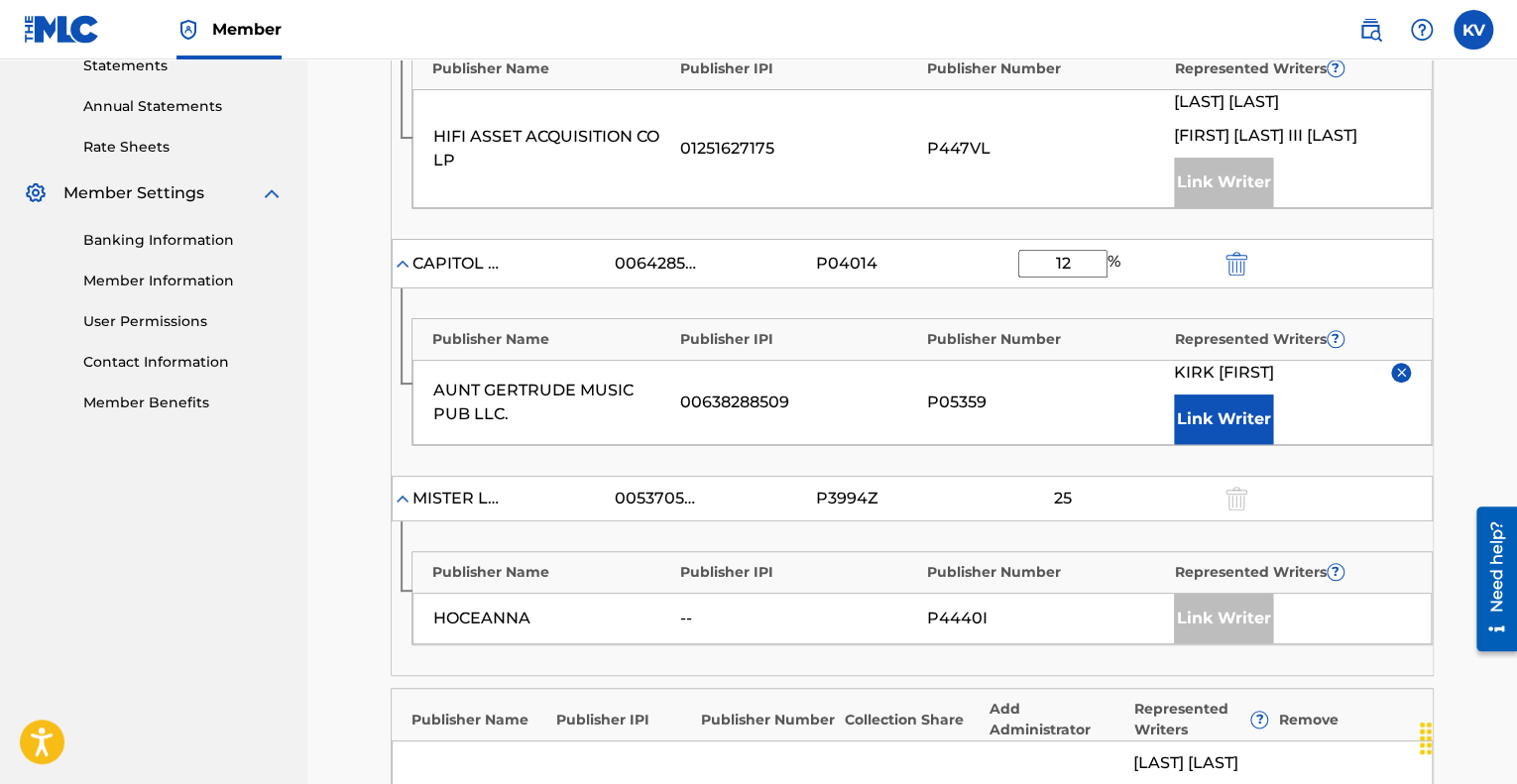 type on "1" 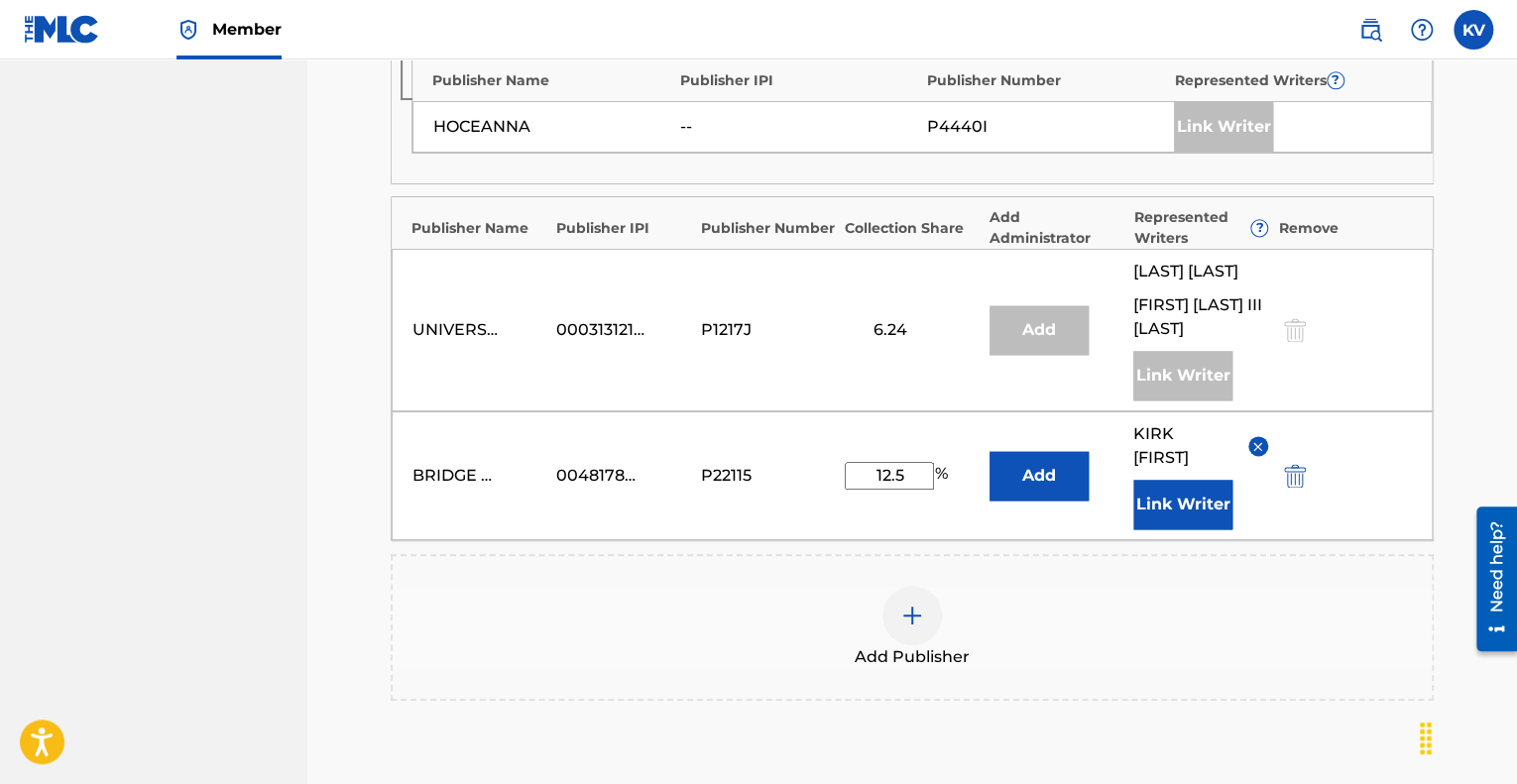 scroll, scrollTop: 1235, scrollLeft: 0, axis: vertical 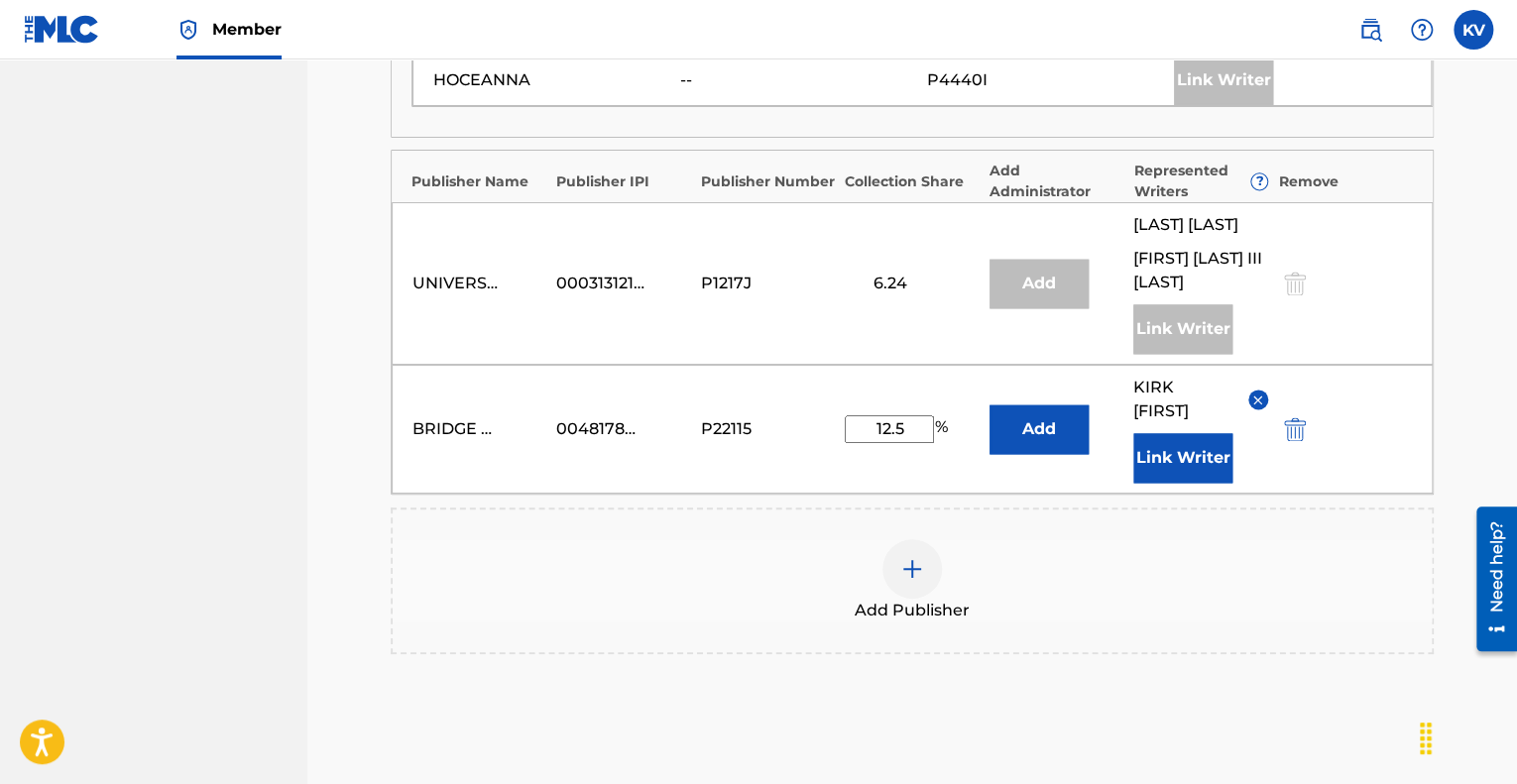 type on "25" 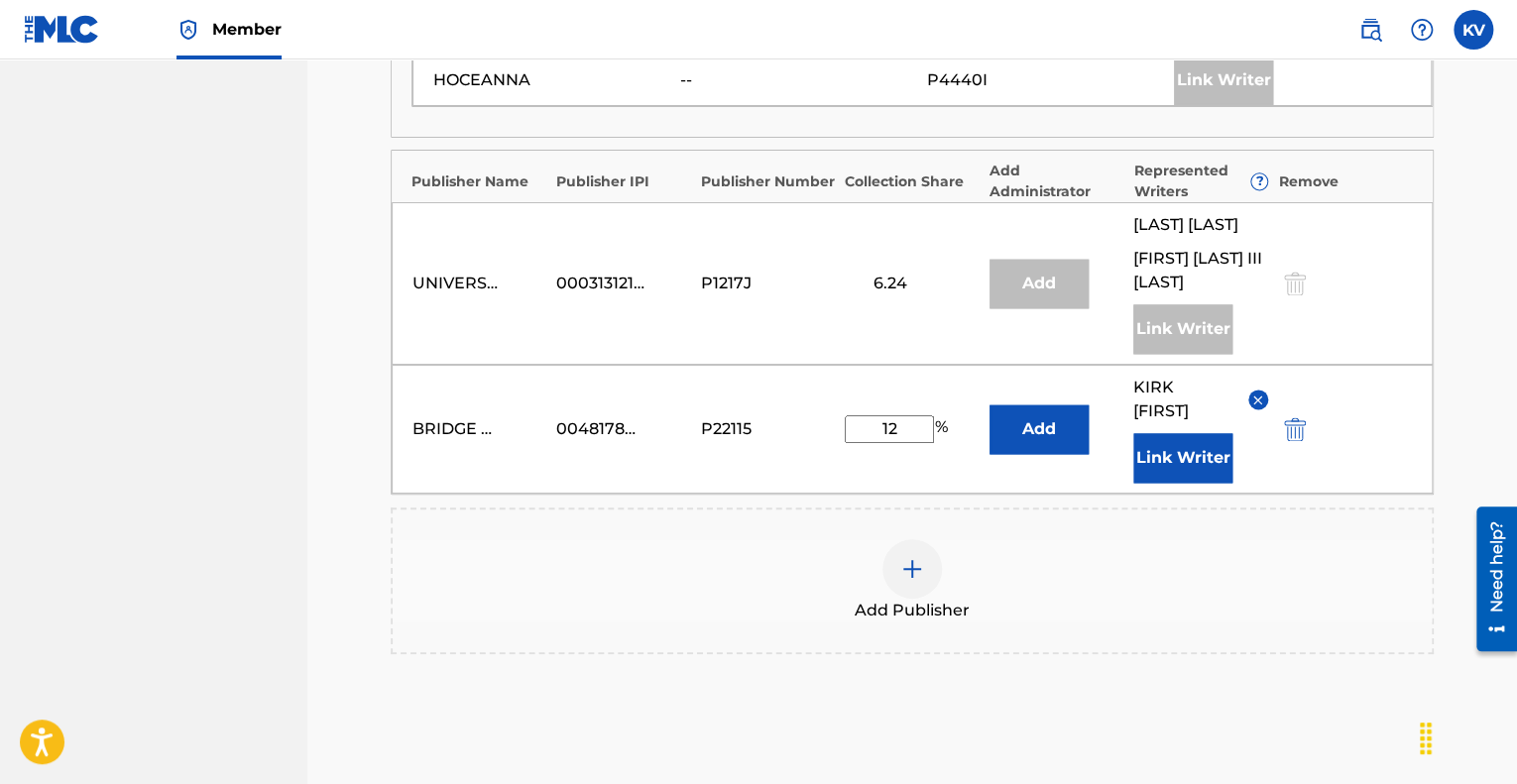 type on "1" 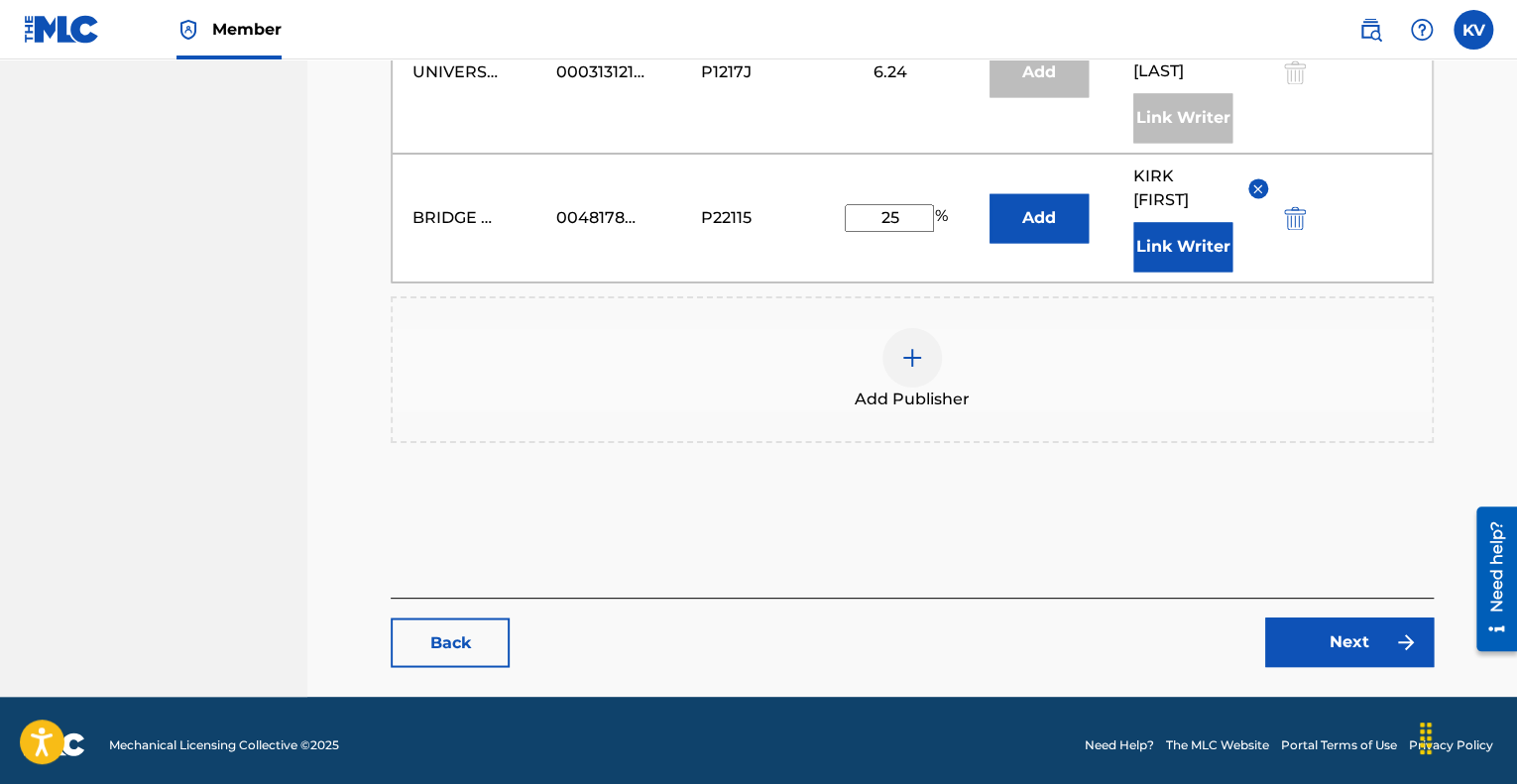 scroll, scrollTop: 1445, scrollLeft: 0, axis: vertical 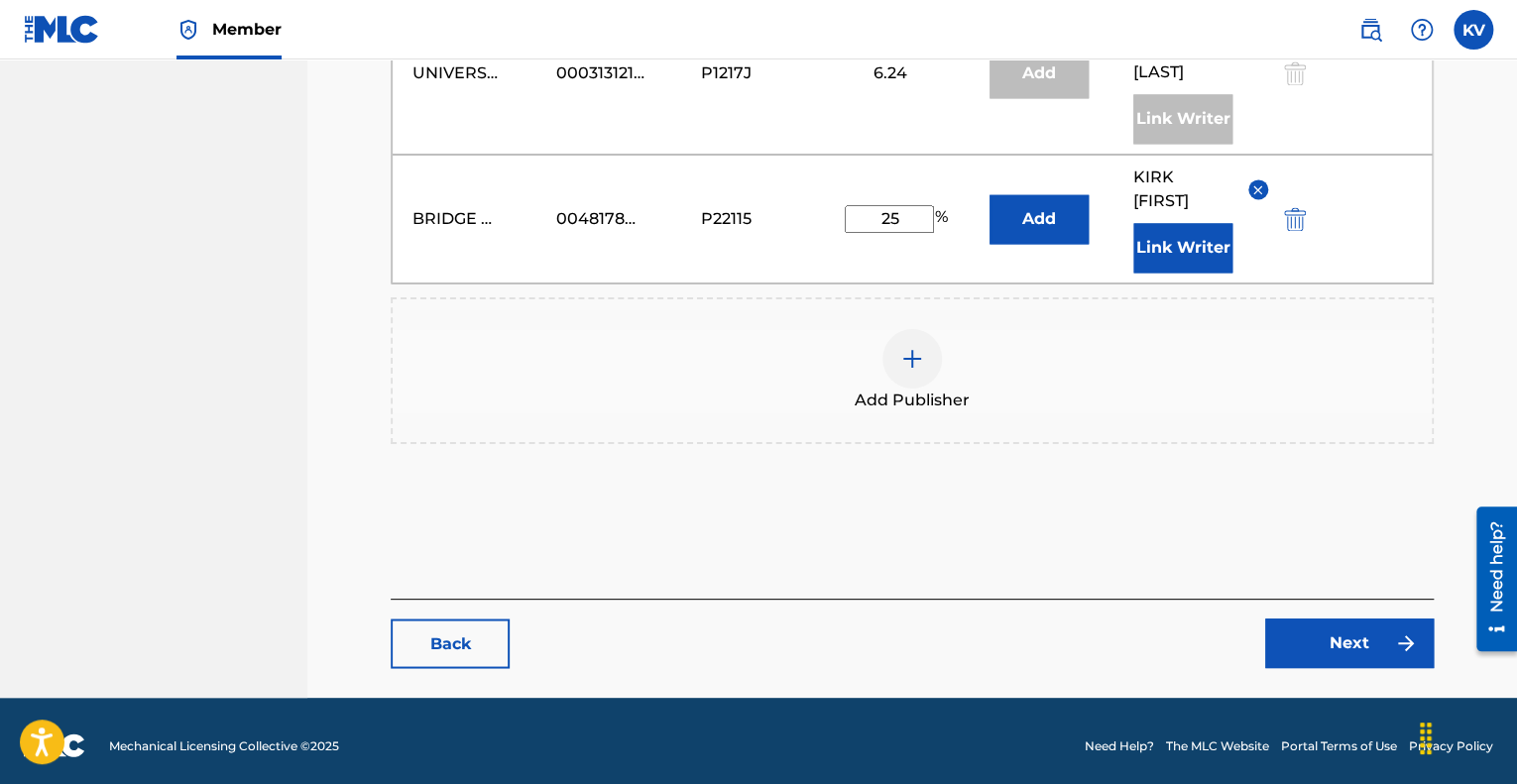 type on "25" 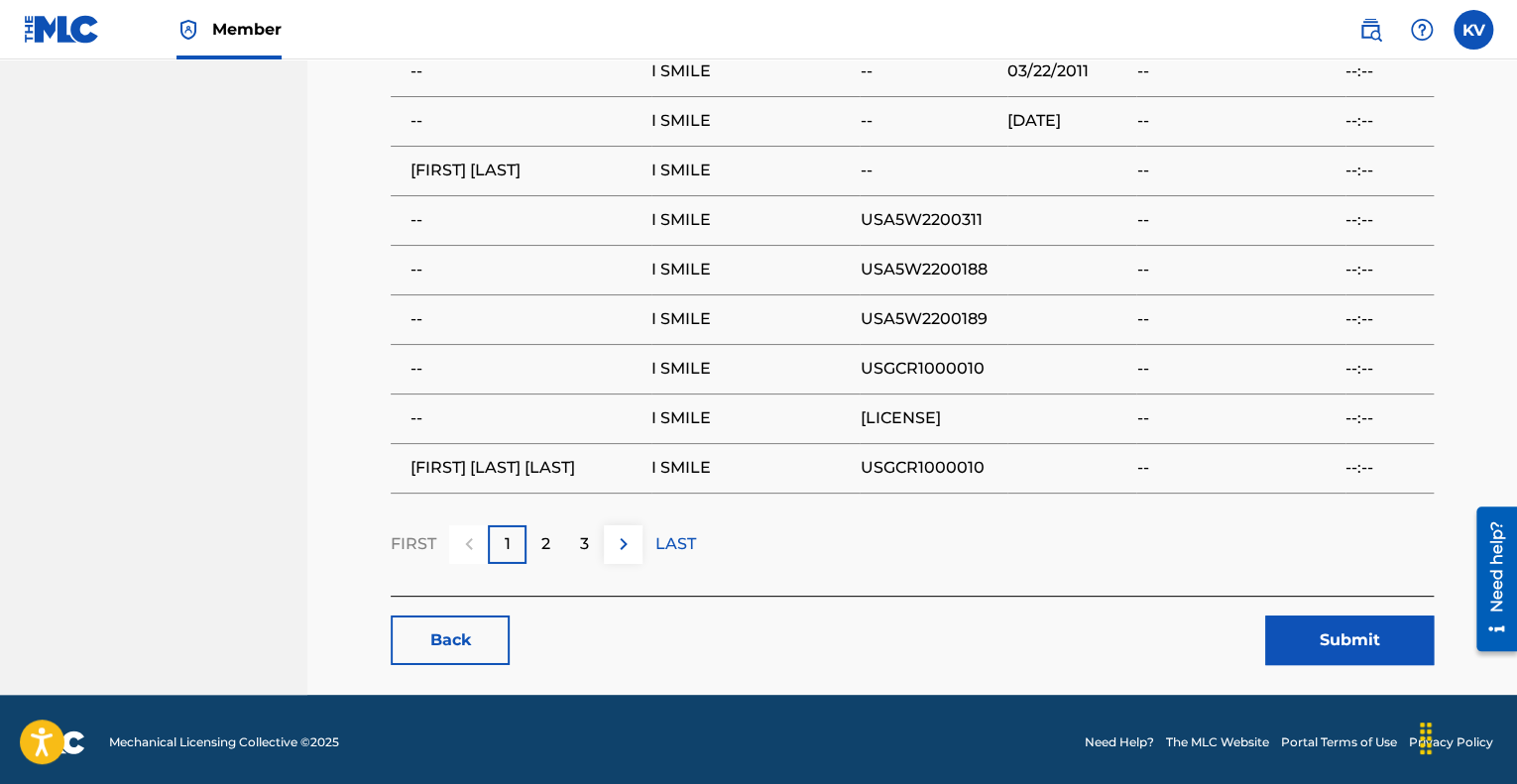 scroll, scrollTop: 3030, scrollLeft: 0, axis: vertical 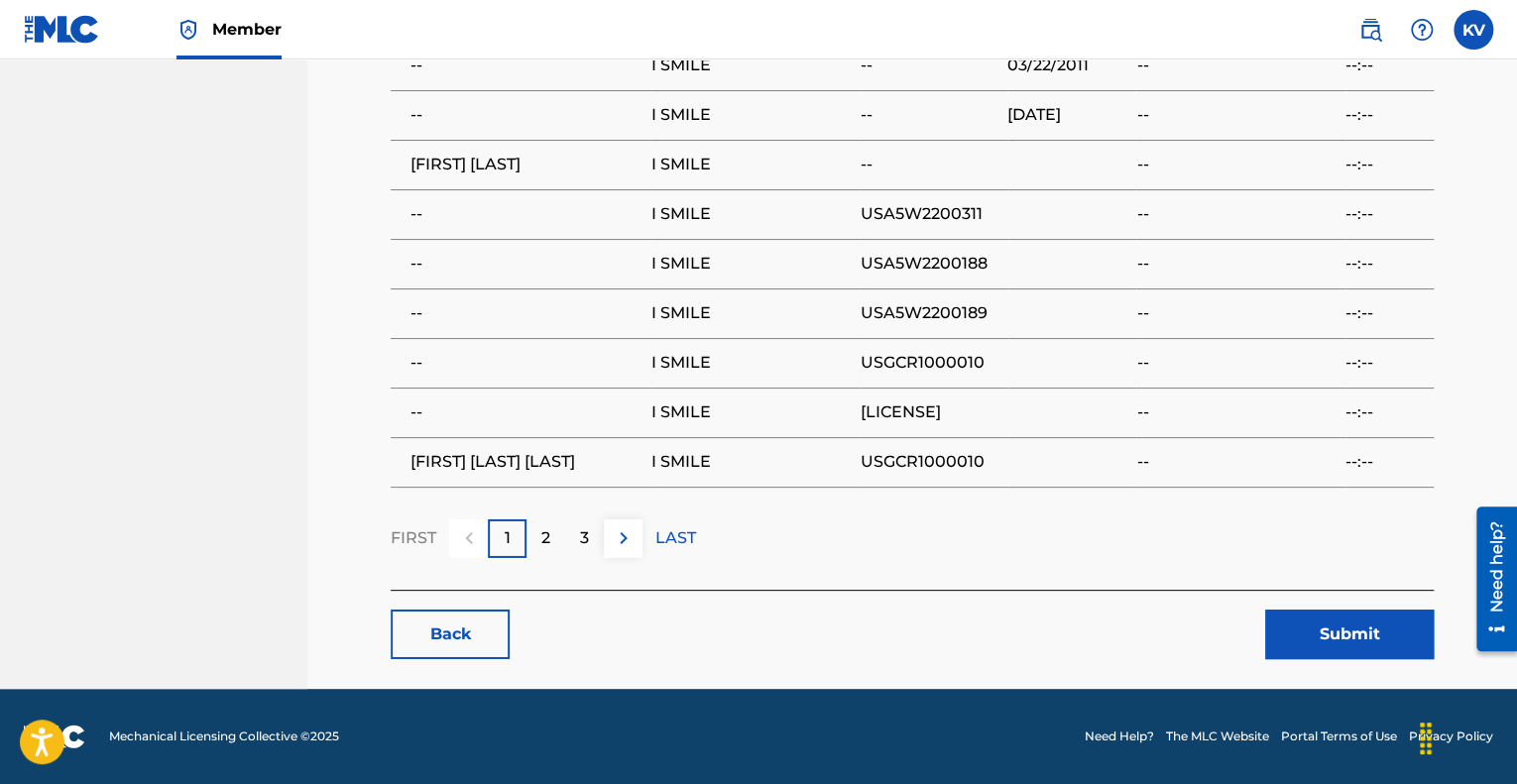 click on "Submit" at bounding box center [1349, 634] 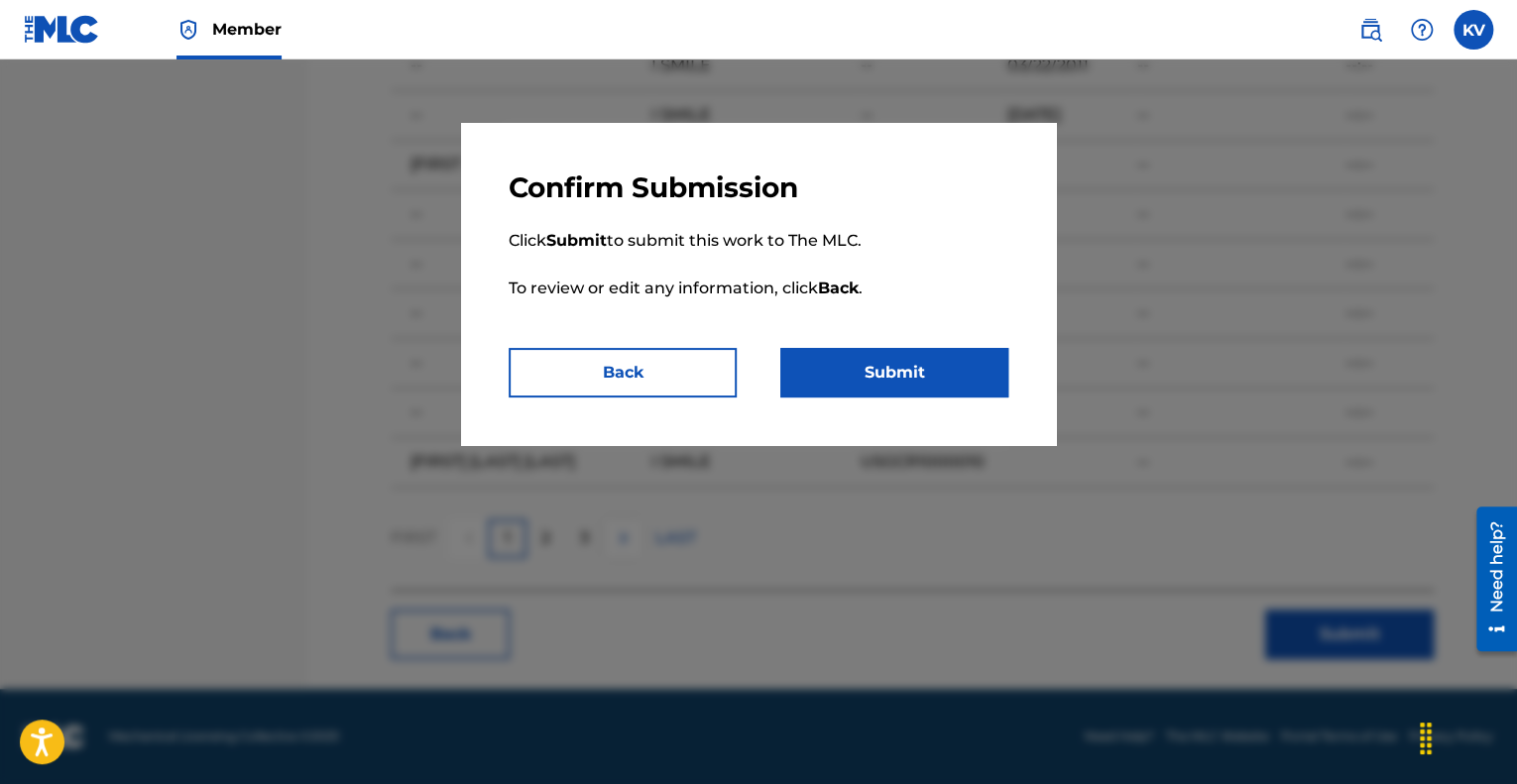 click on "Submit" at bounding box center [894, 373] 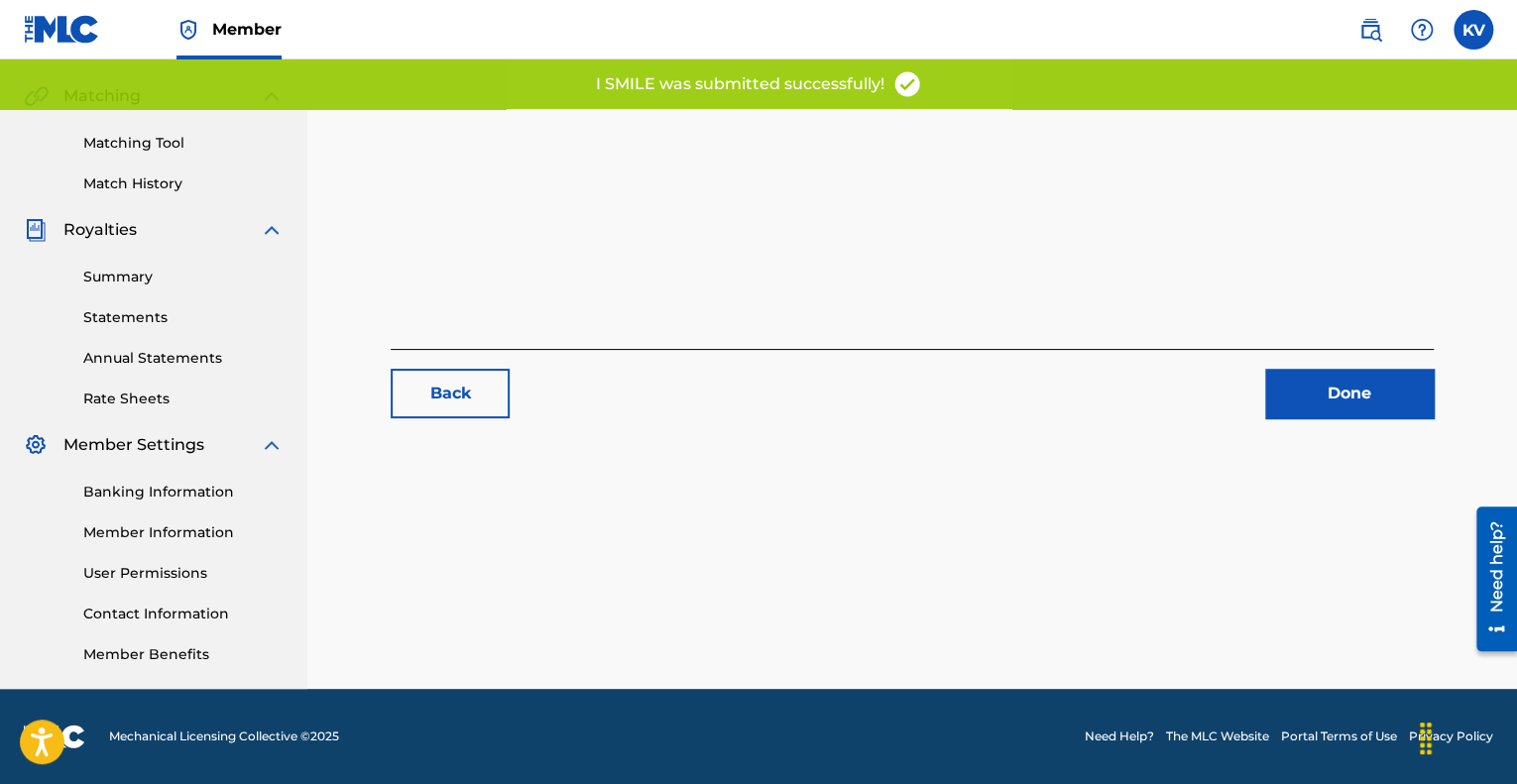 scroll, scrollTop: 0, scrollLeft: 0, axis: both 